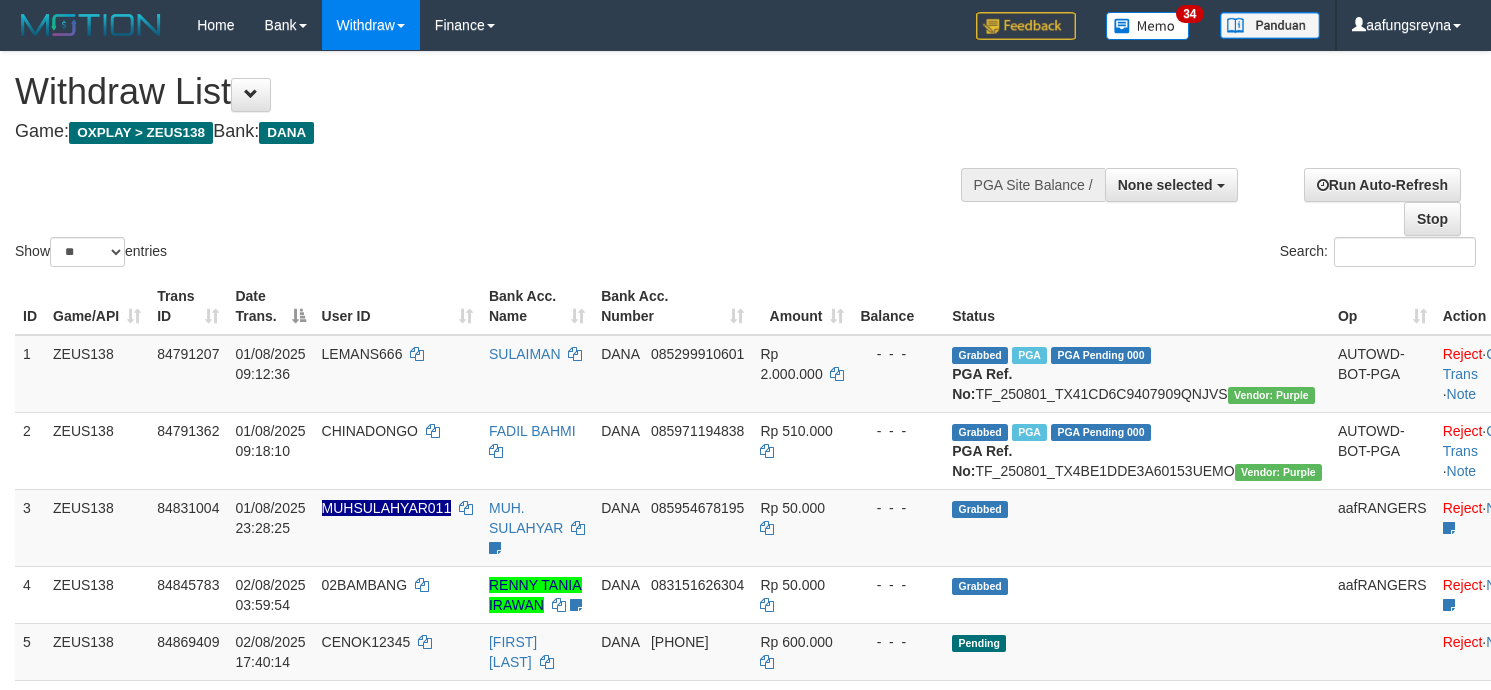 select 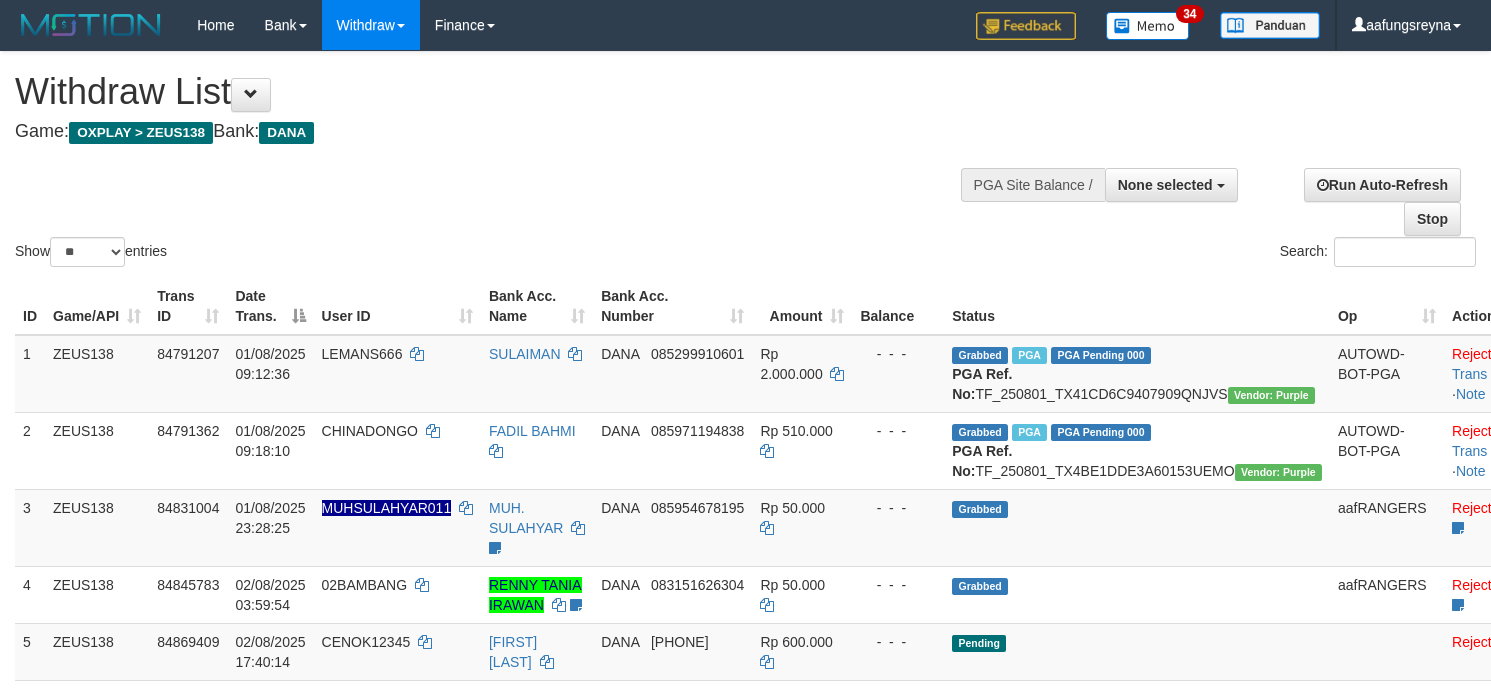select 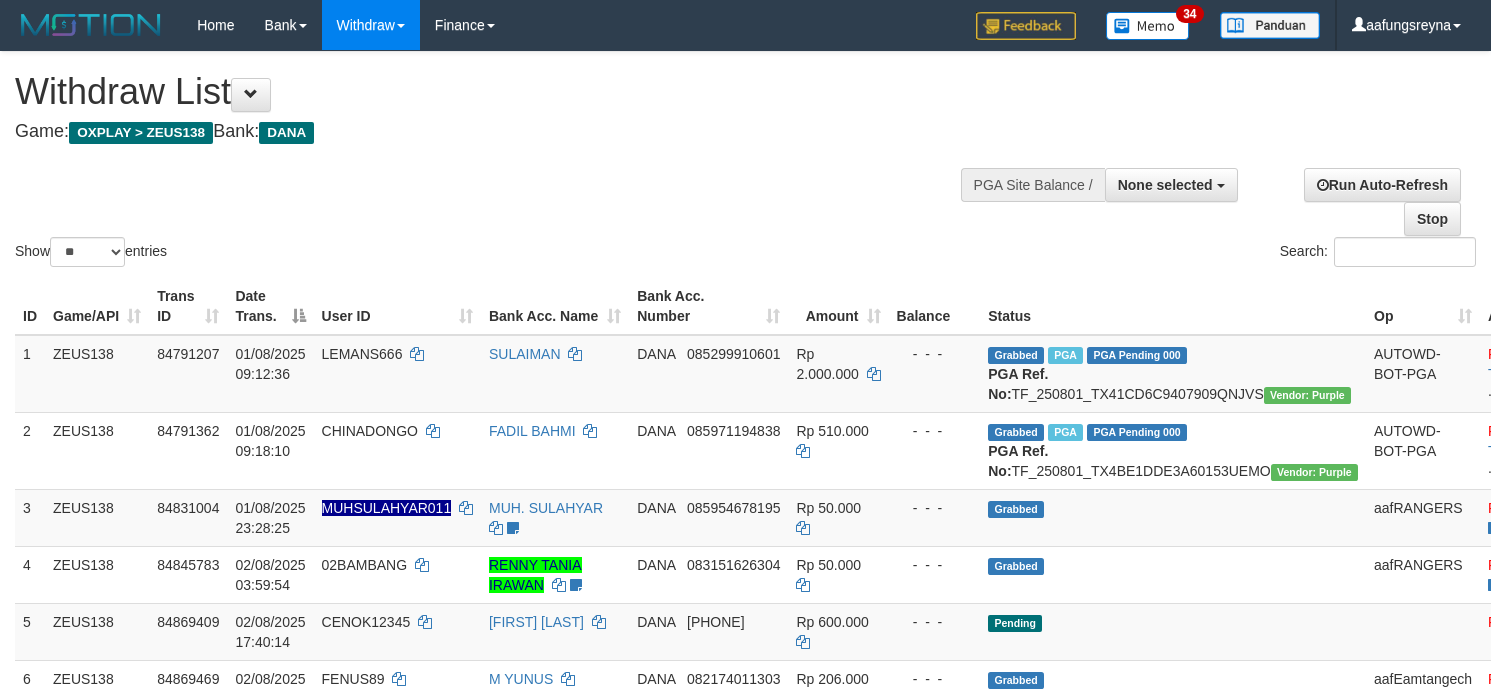 select 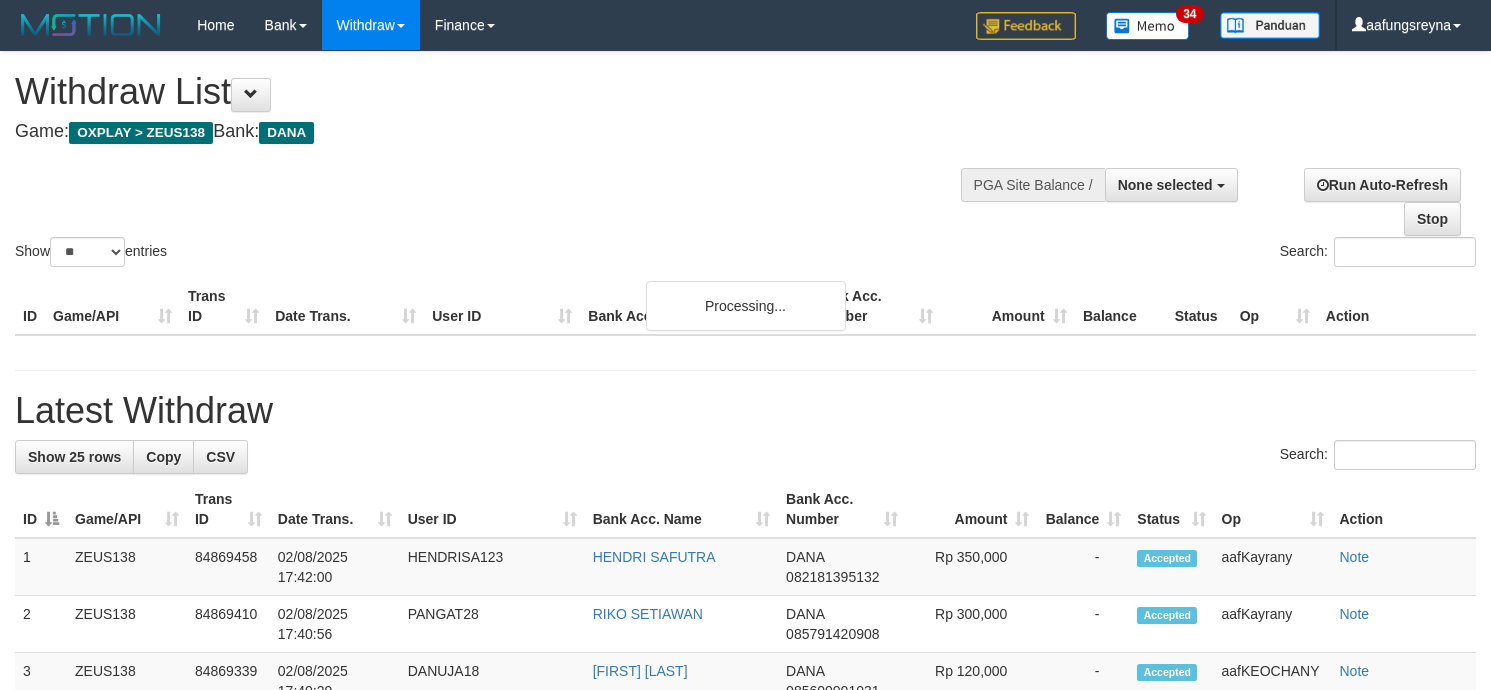 select 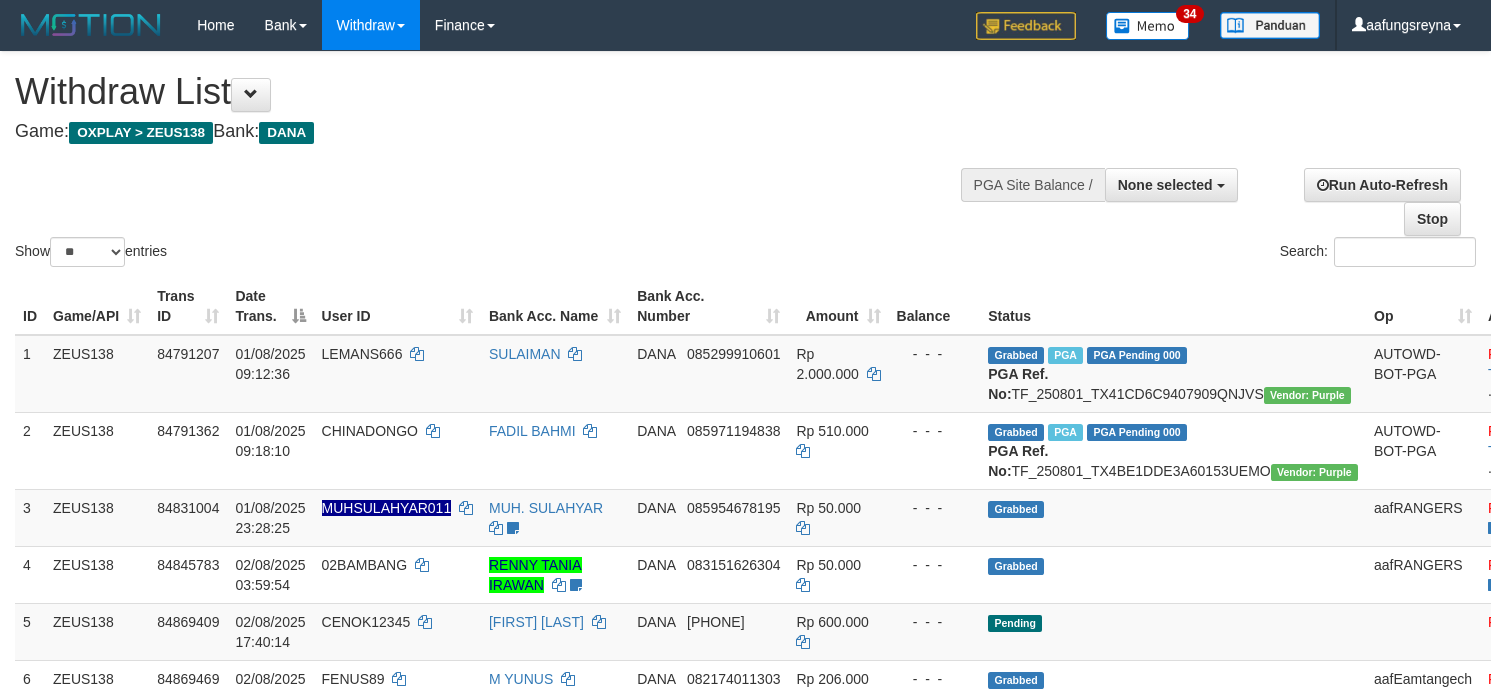 select 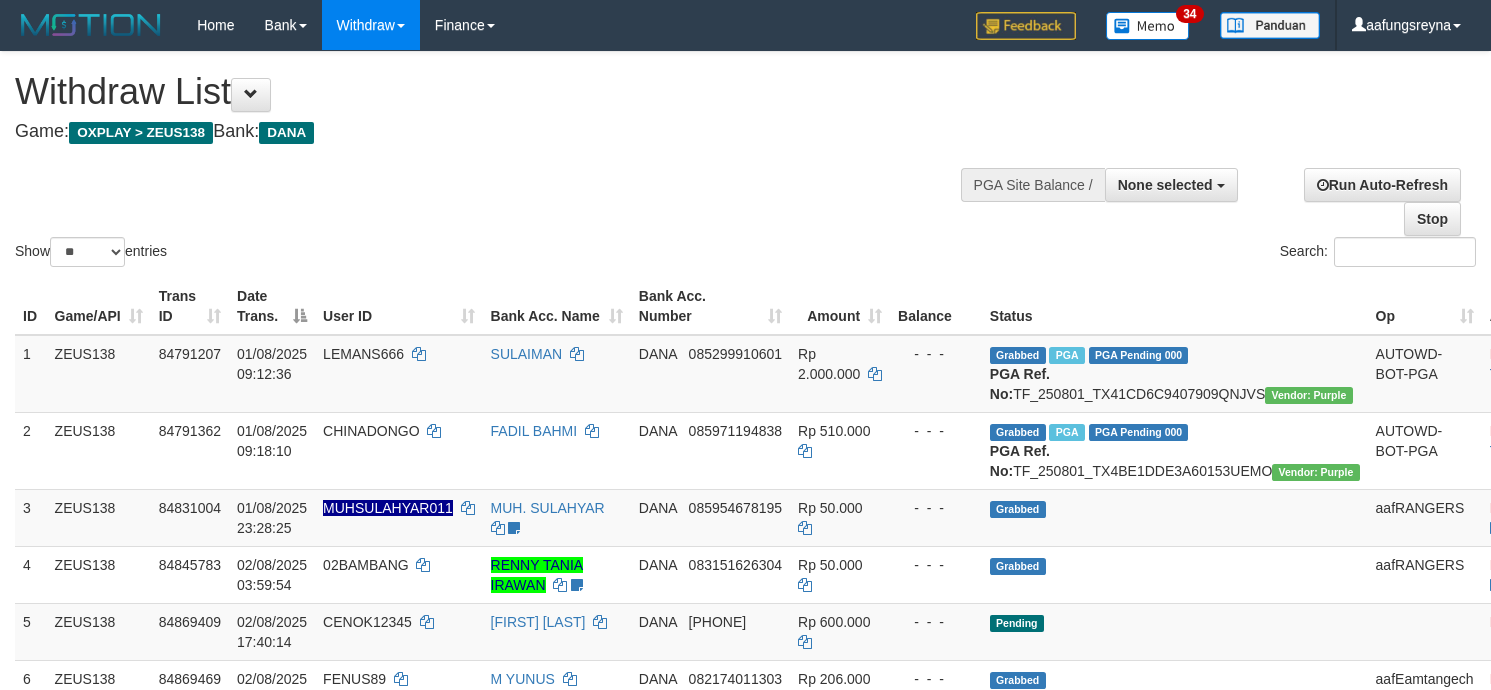 select 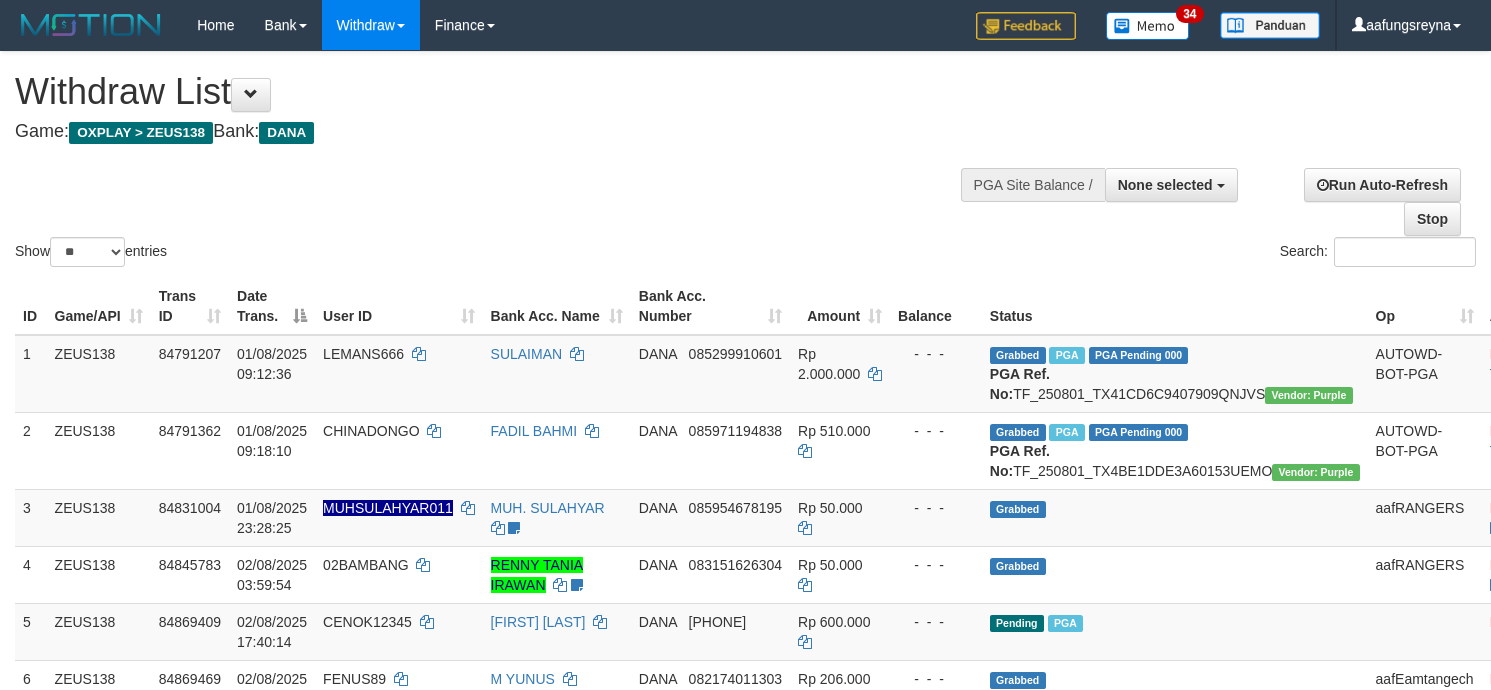 select 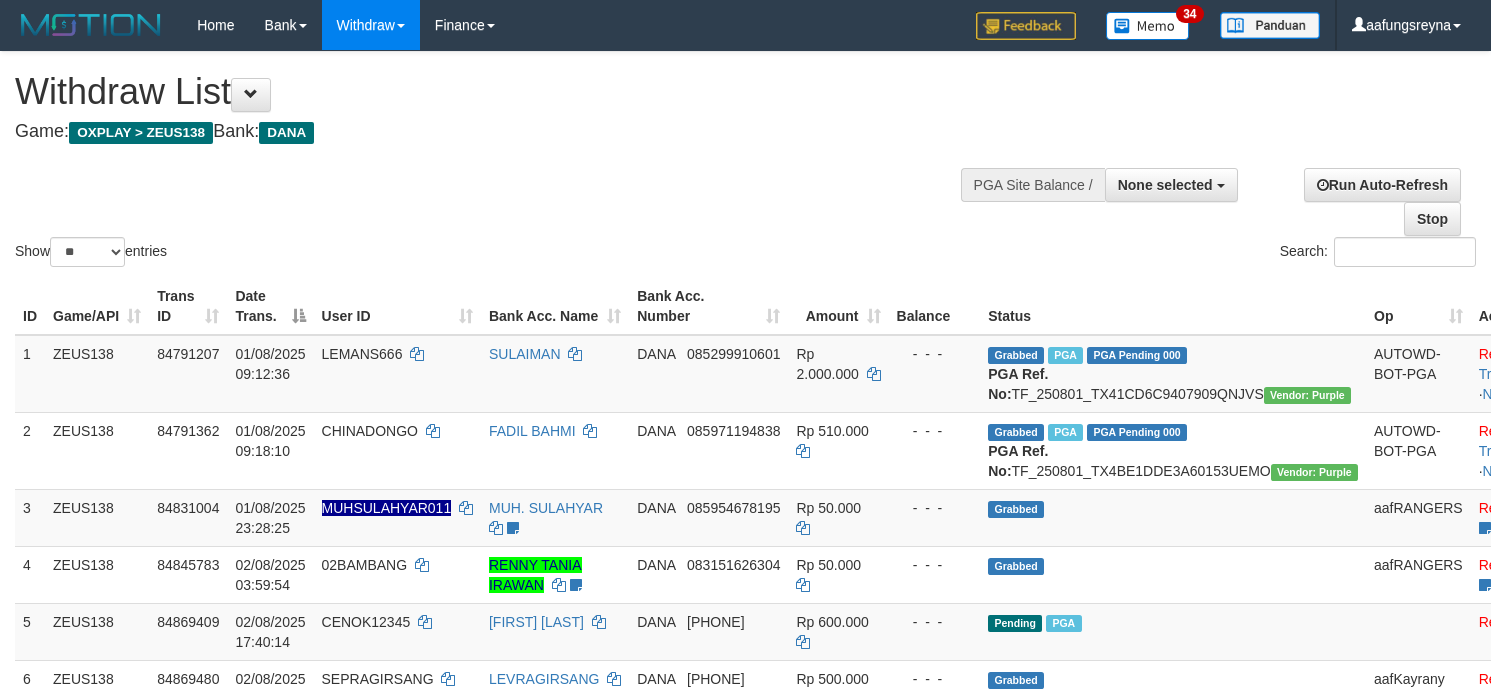 select 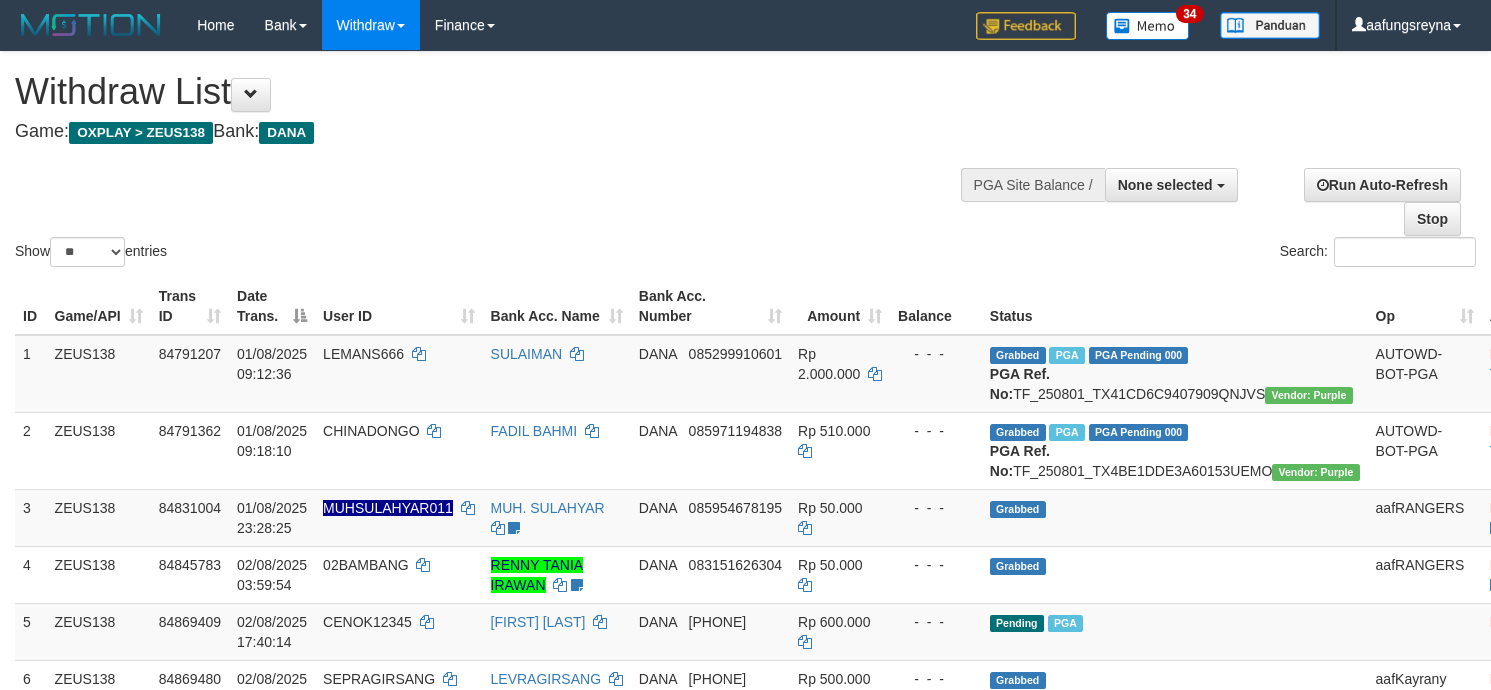 select 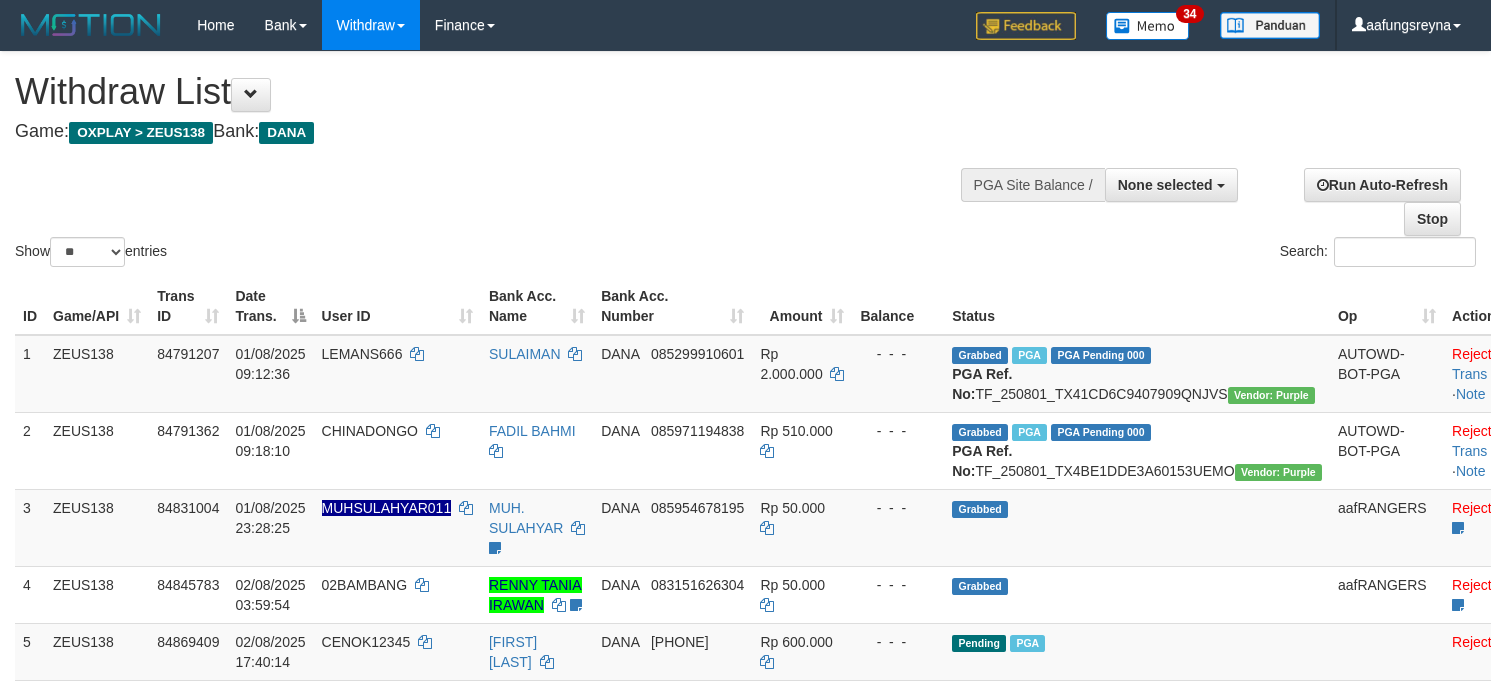 select 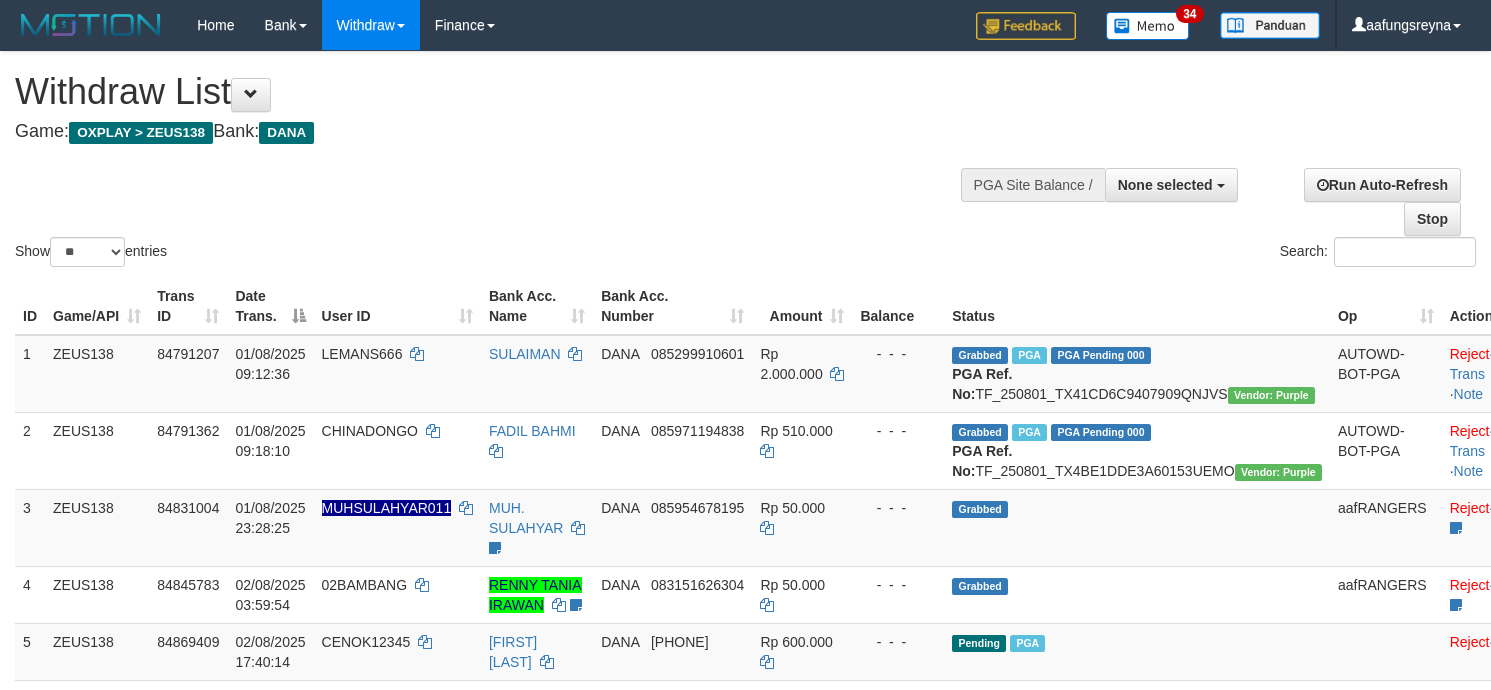 select 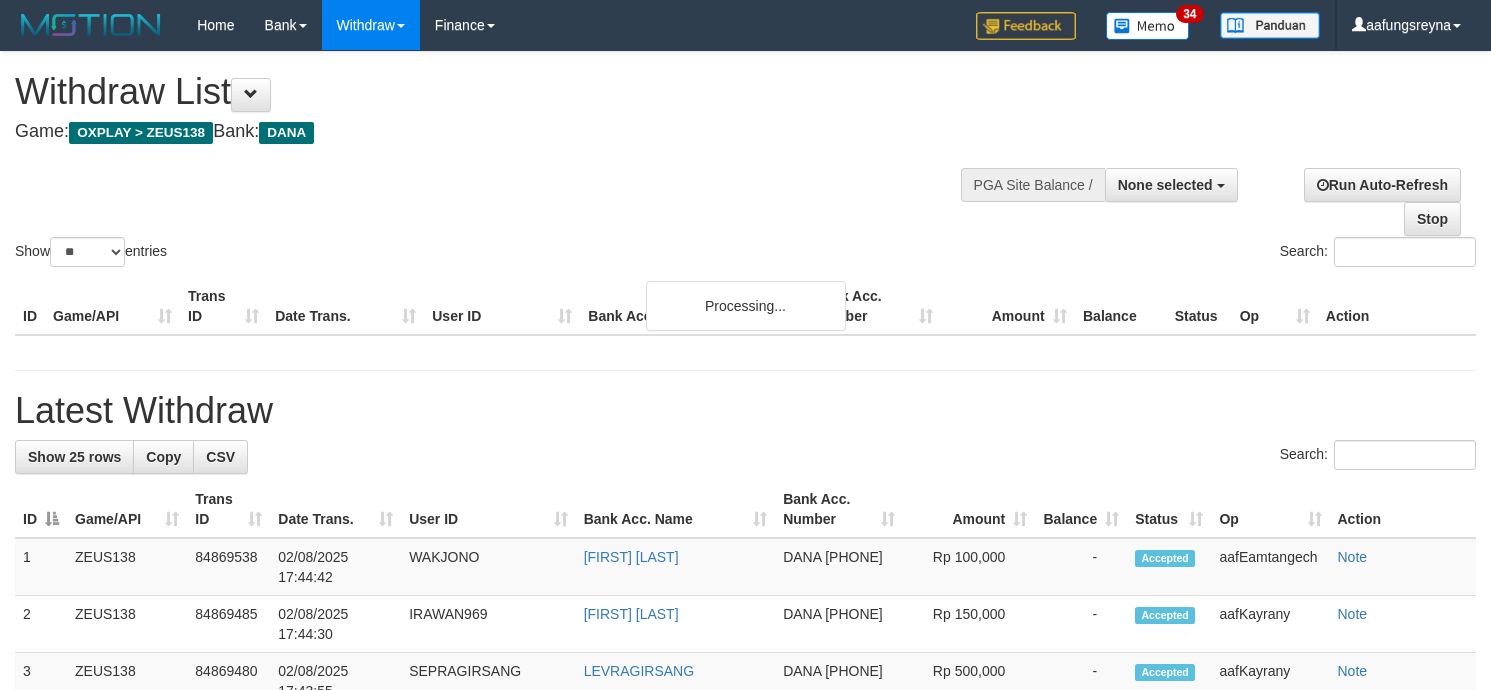 select 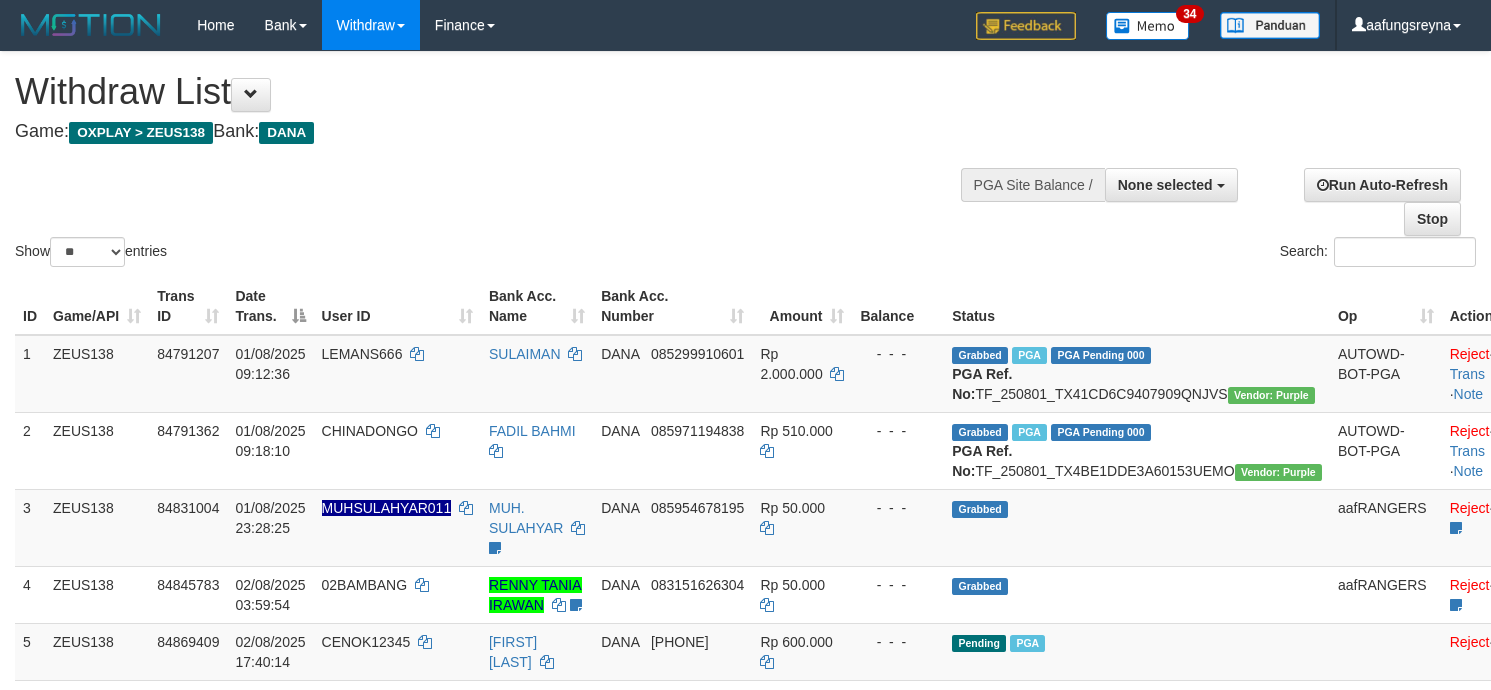 select 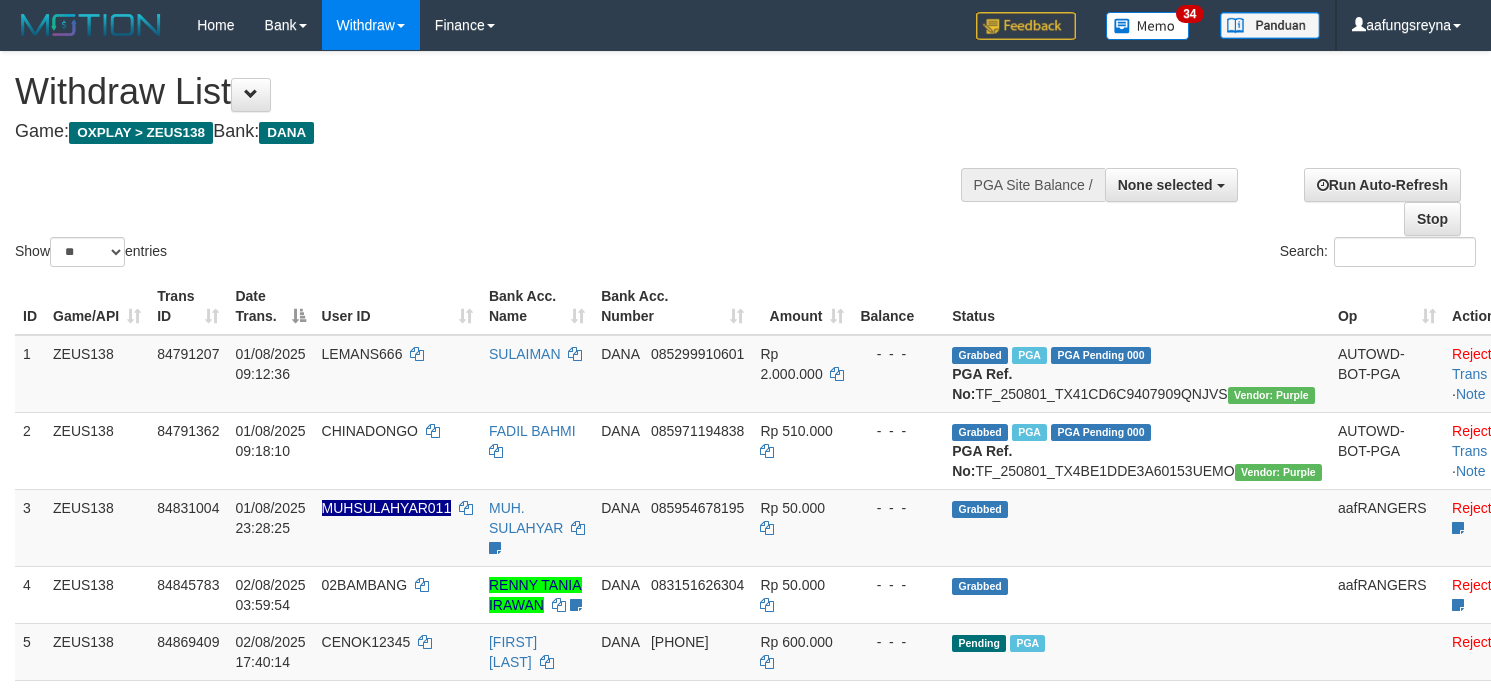 select 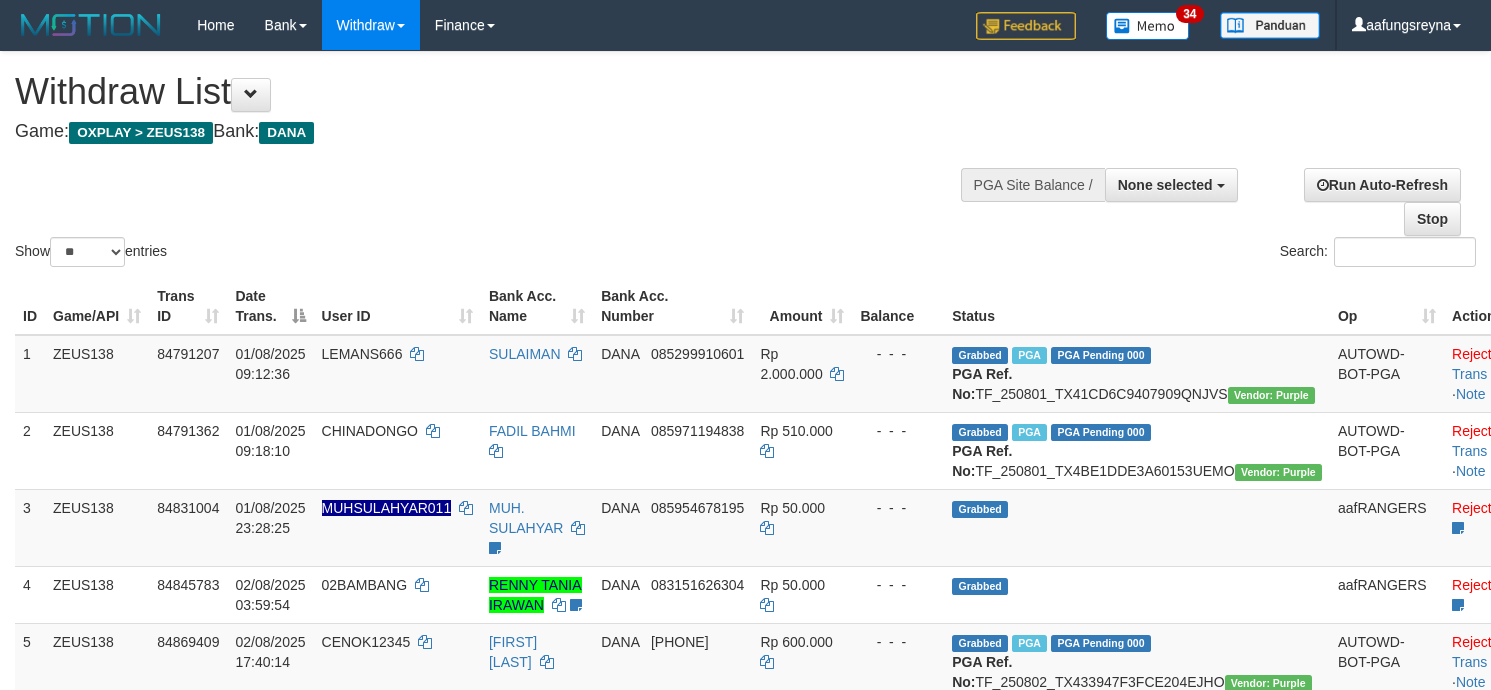 select 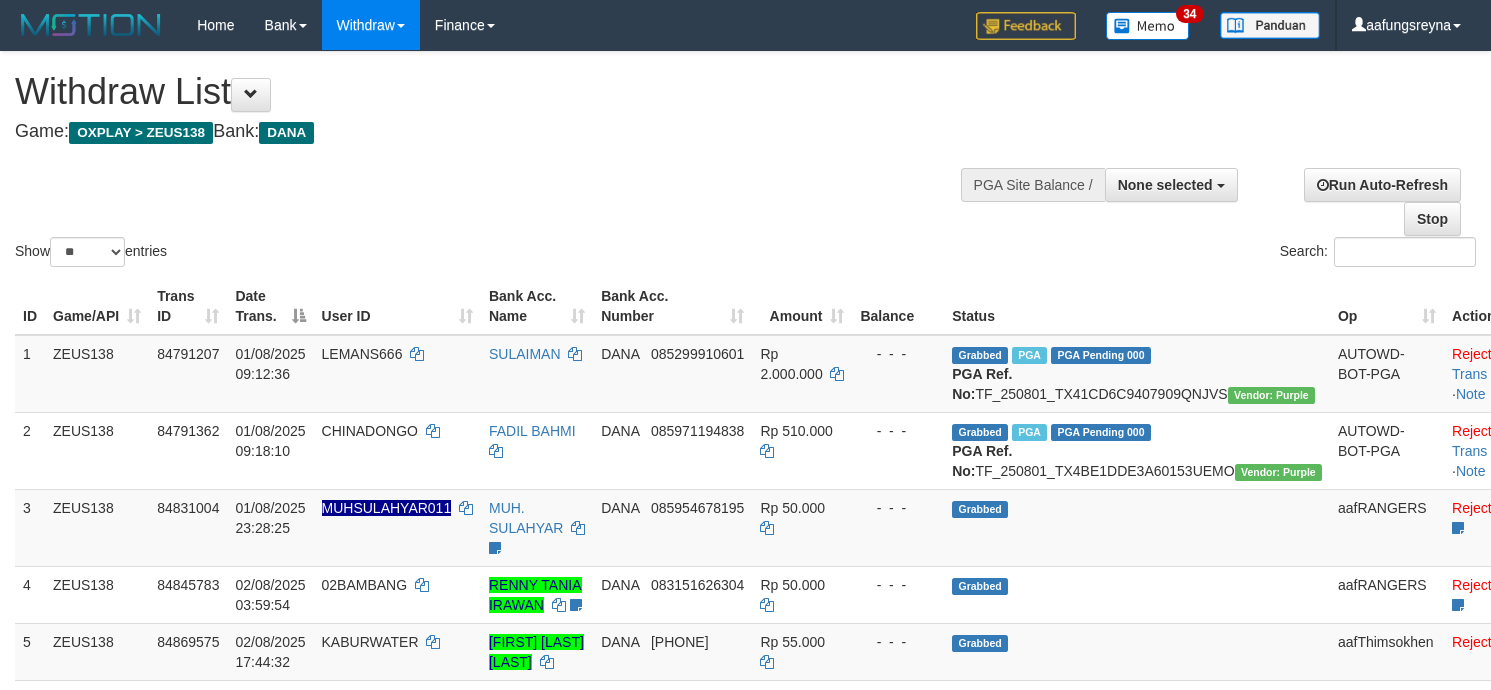 select 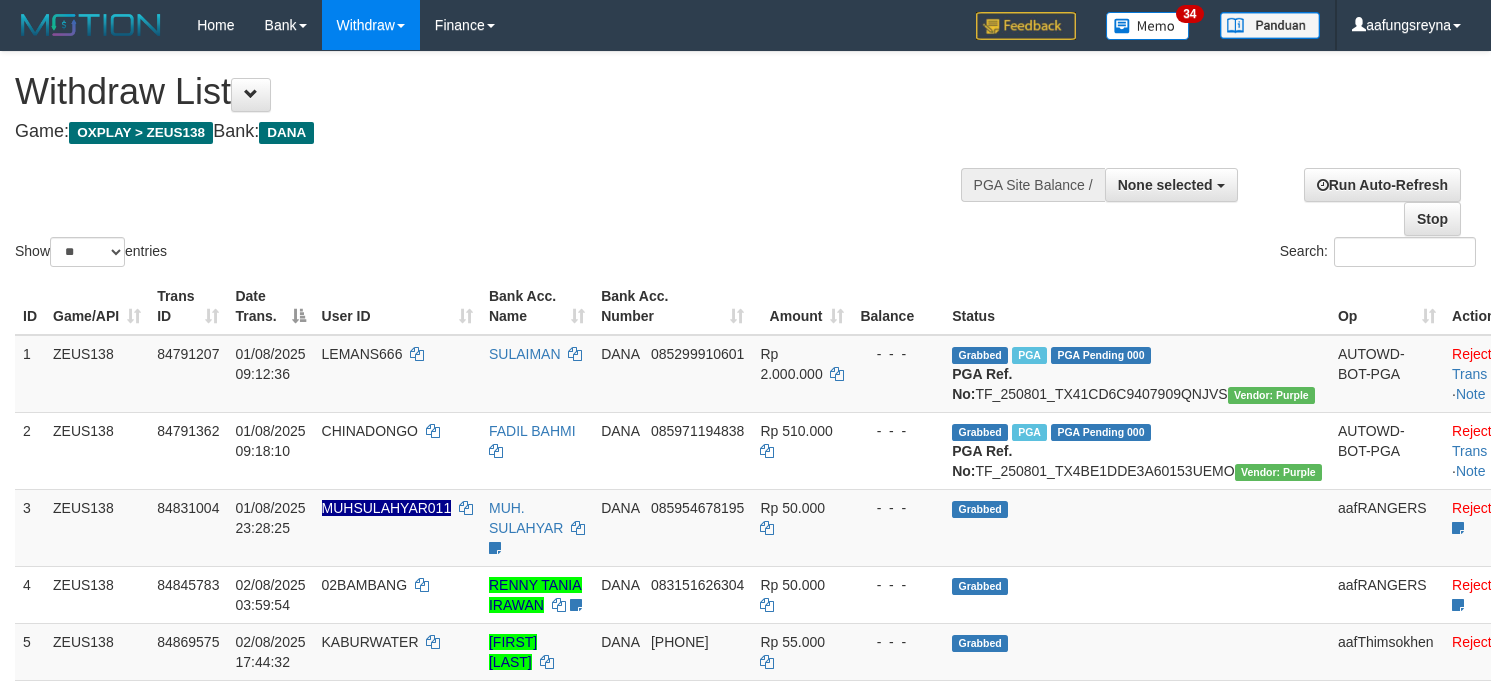 select 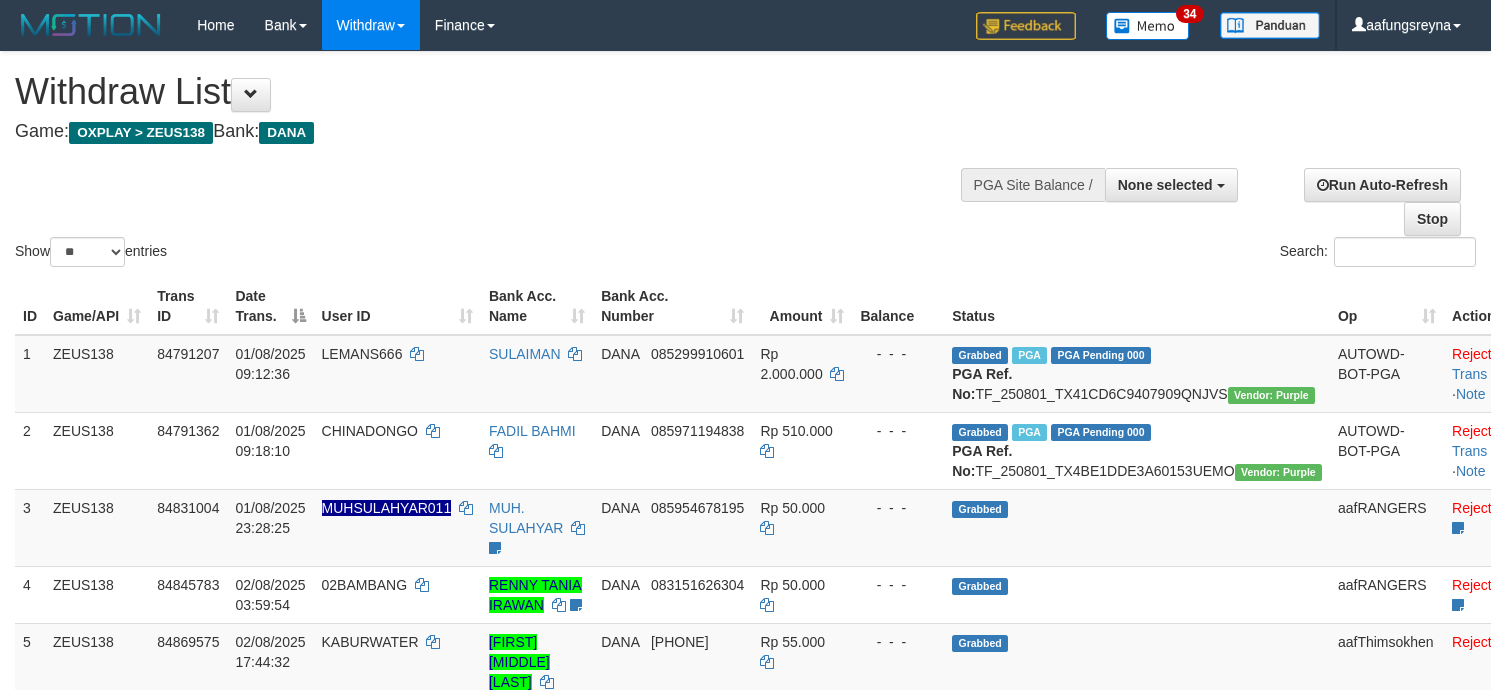 select 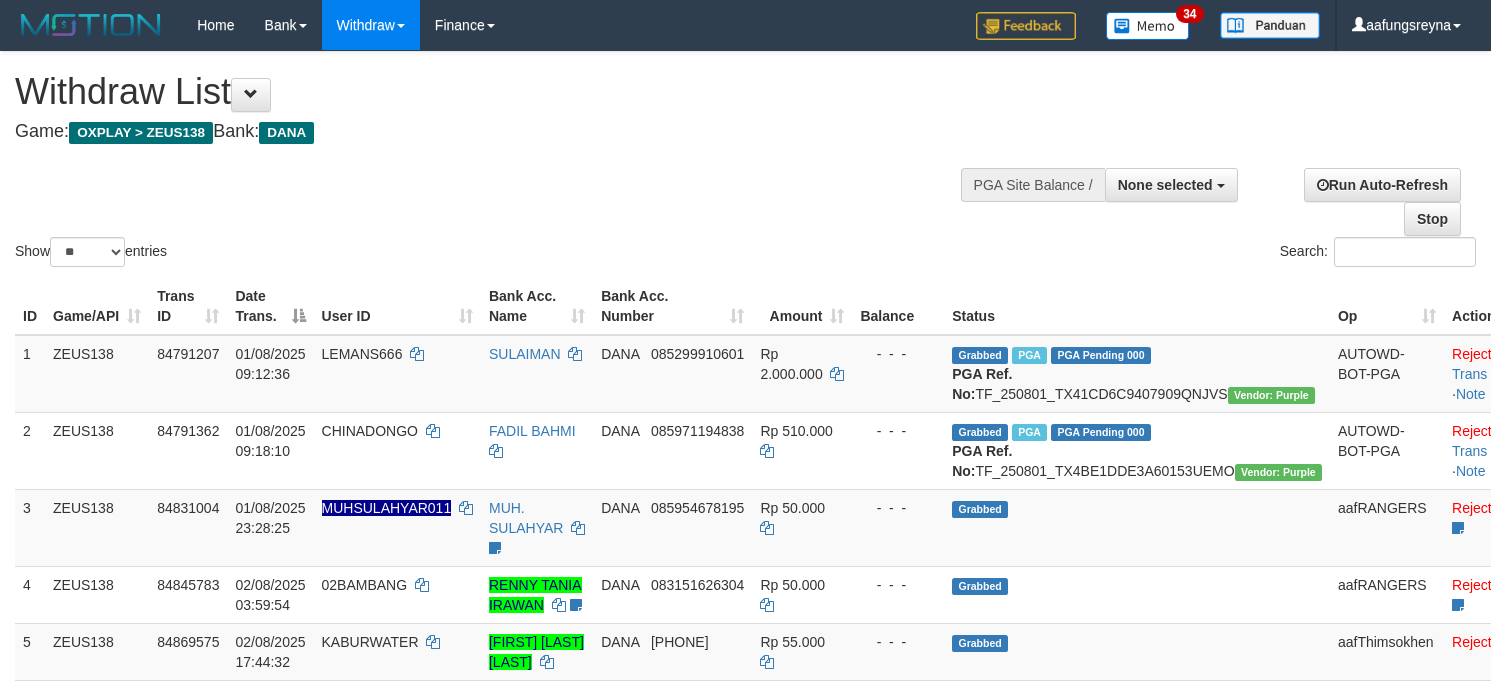 select 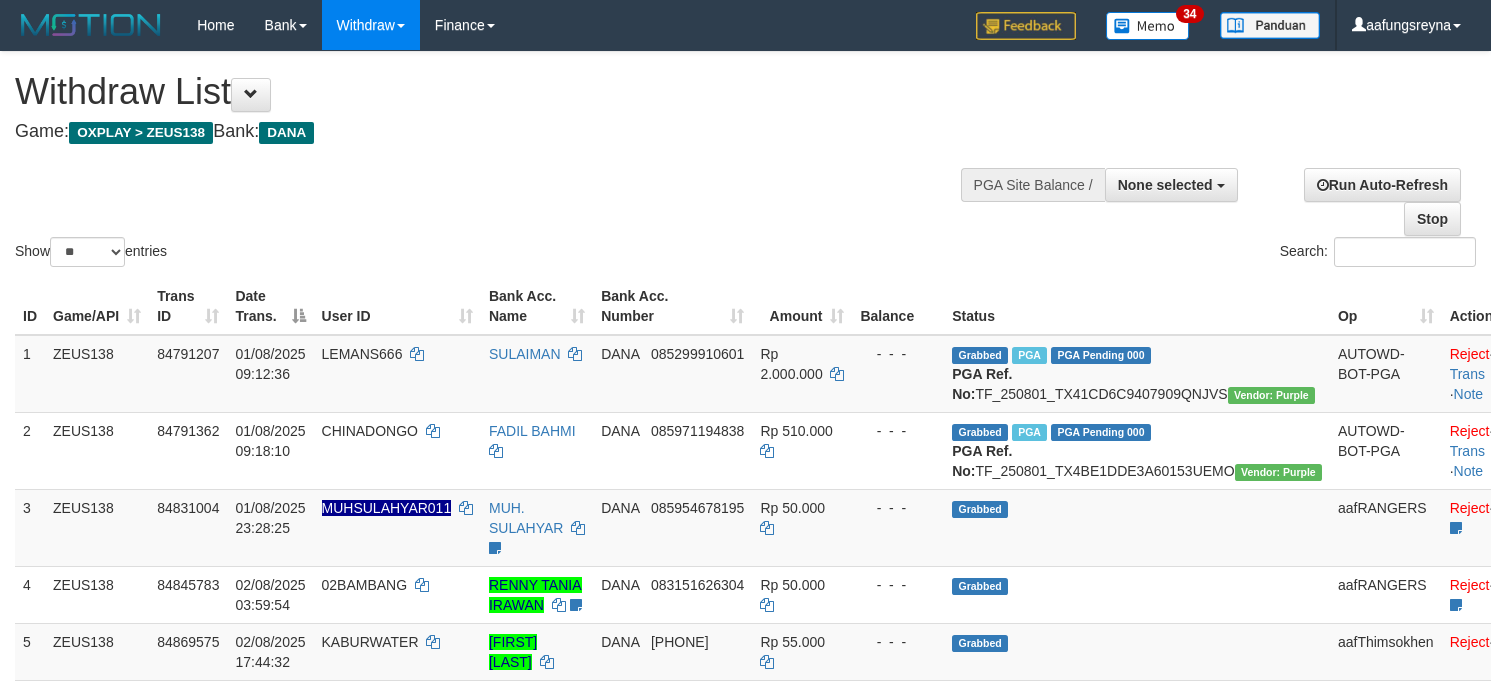 select 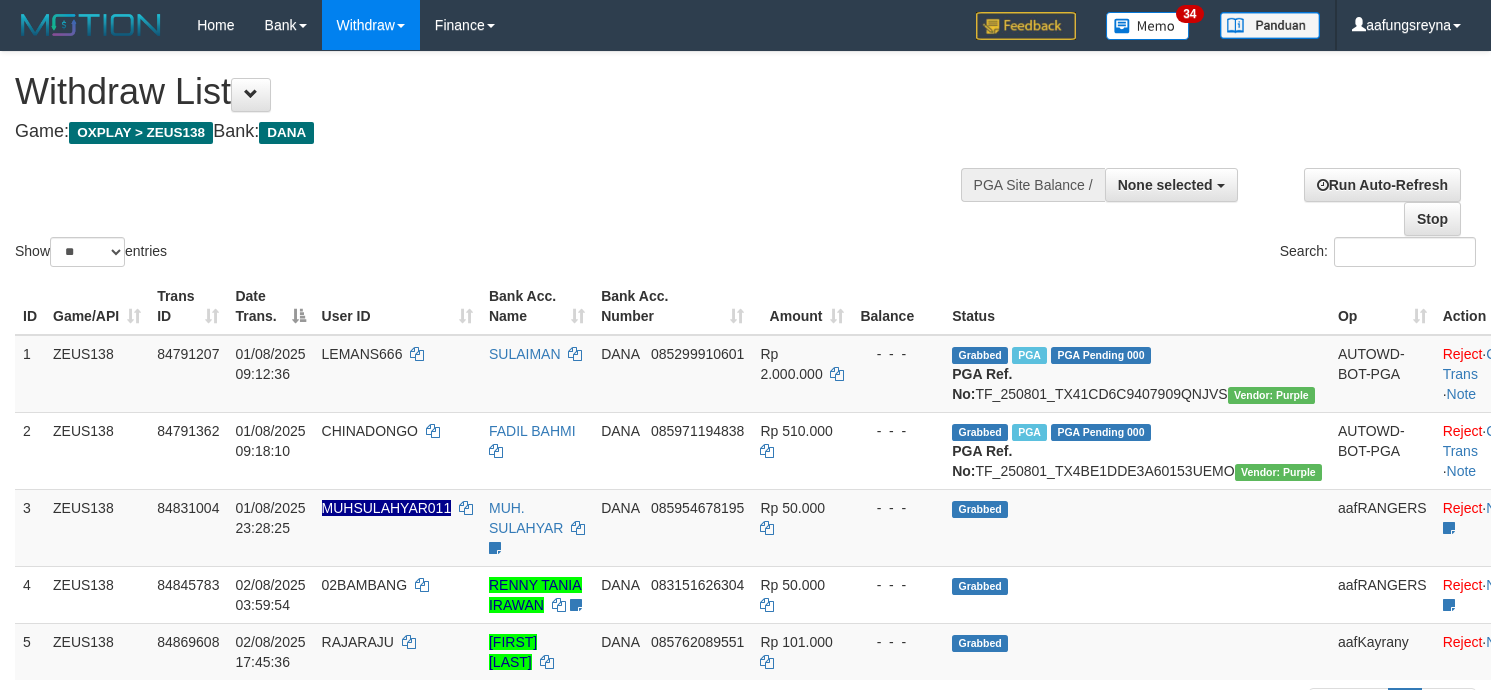 select 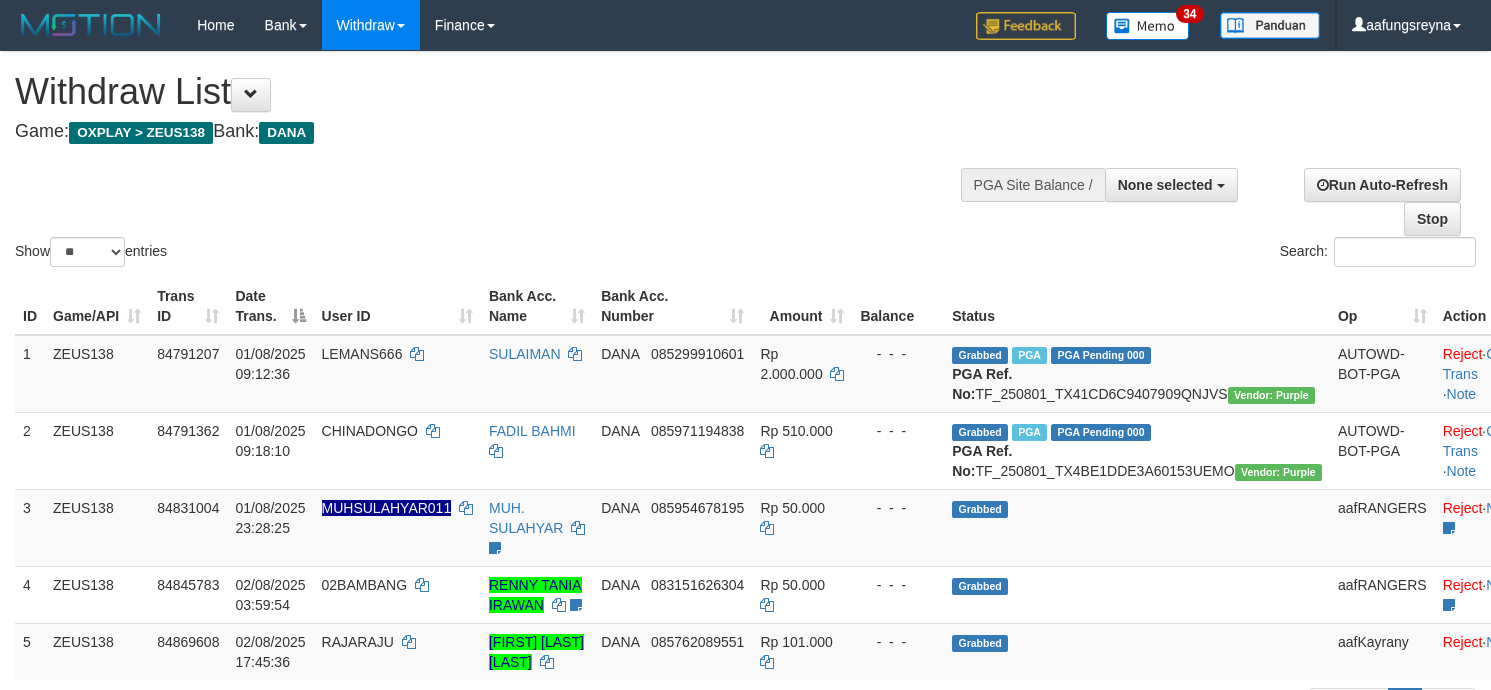 select 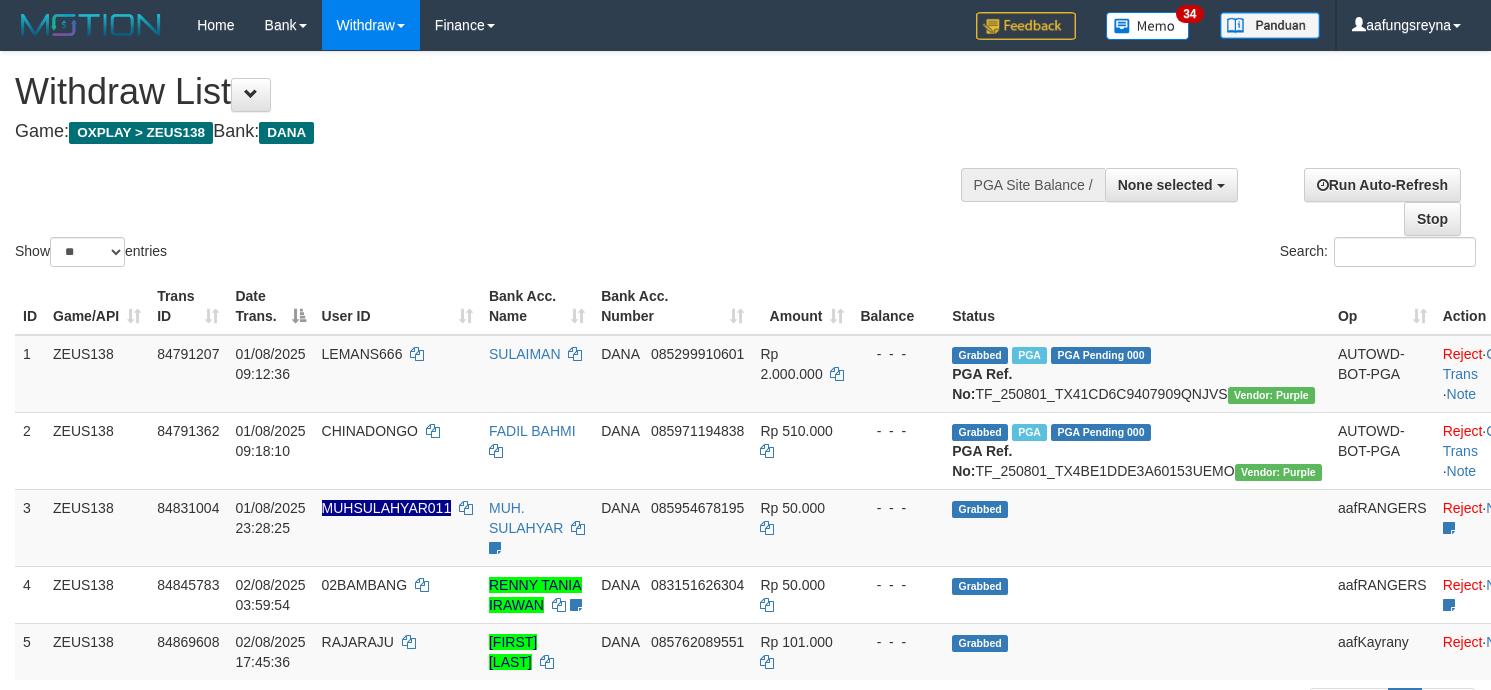 select 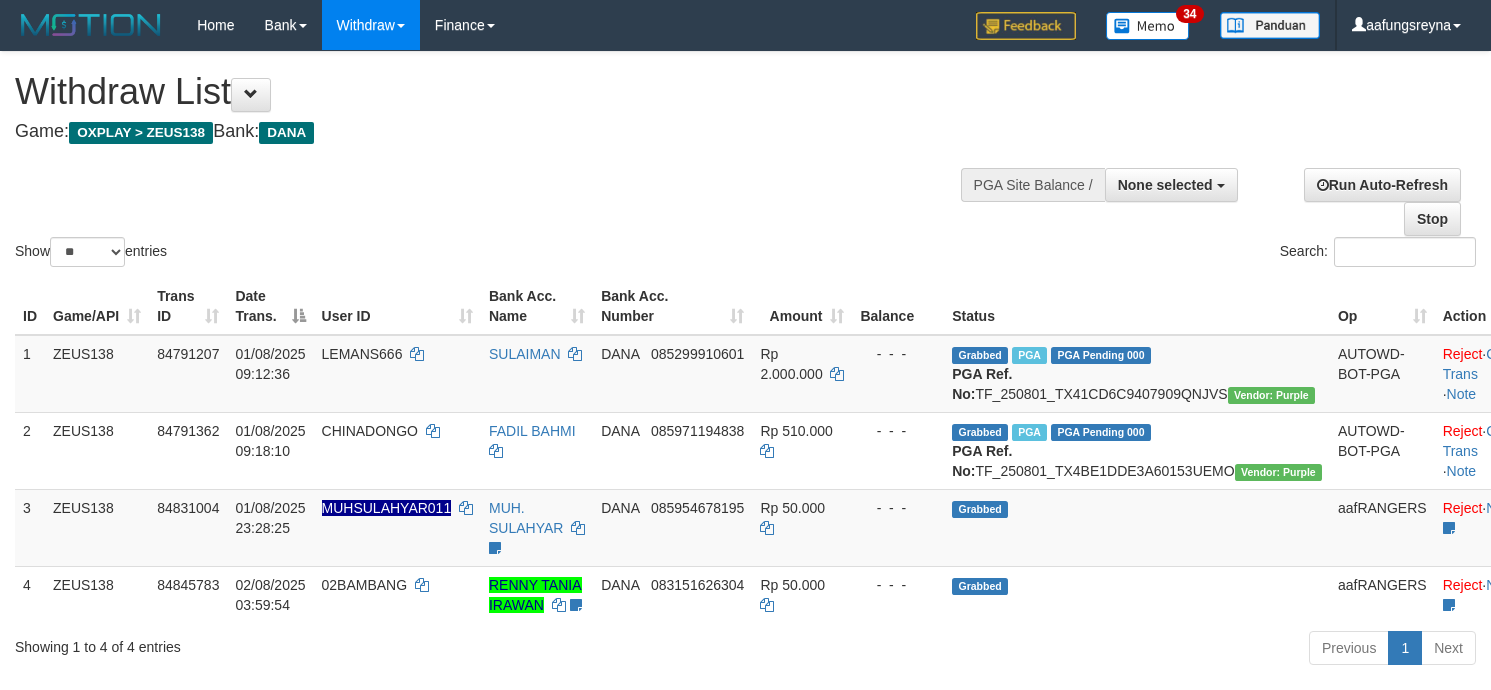 select 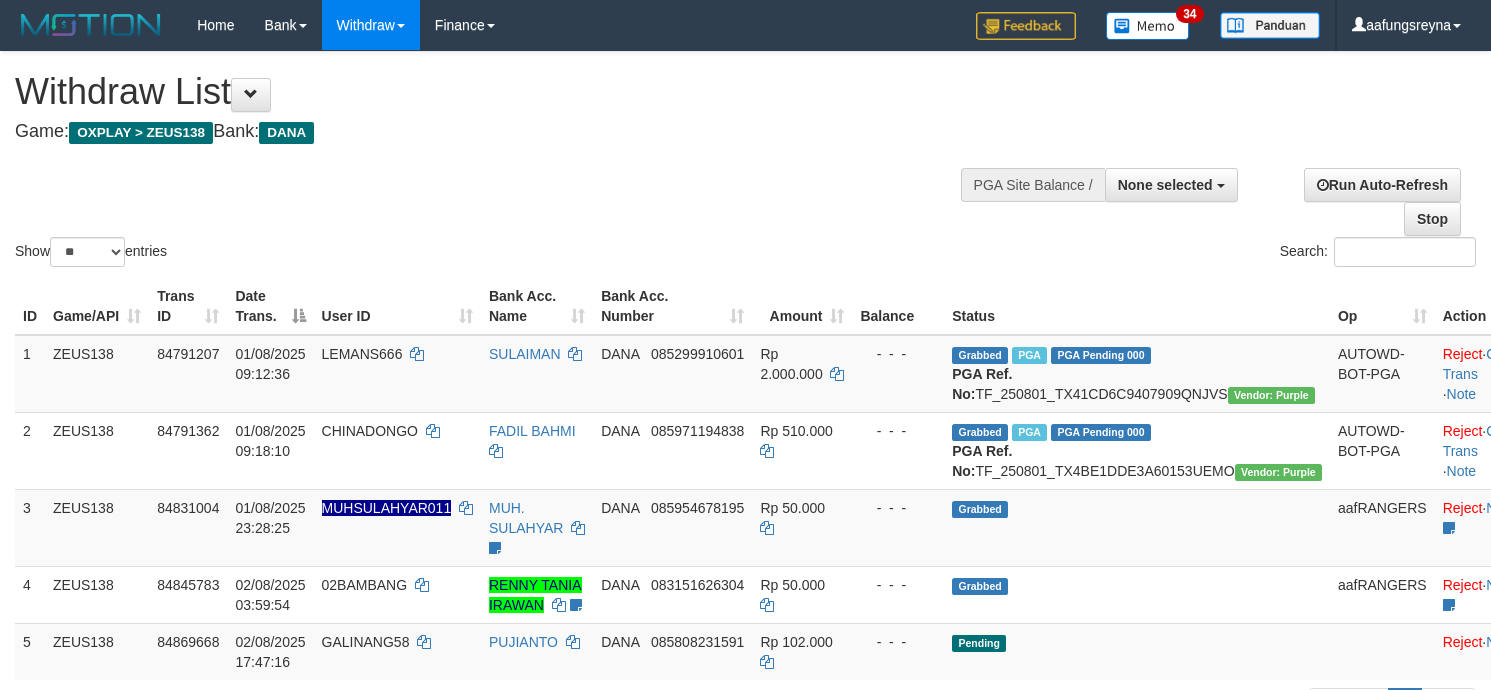 select 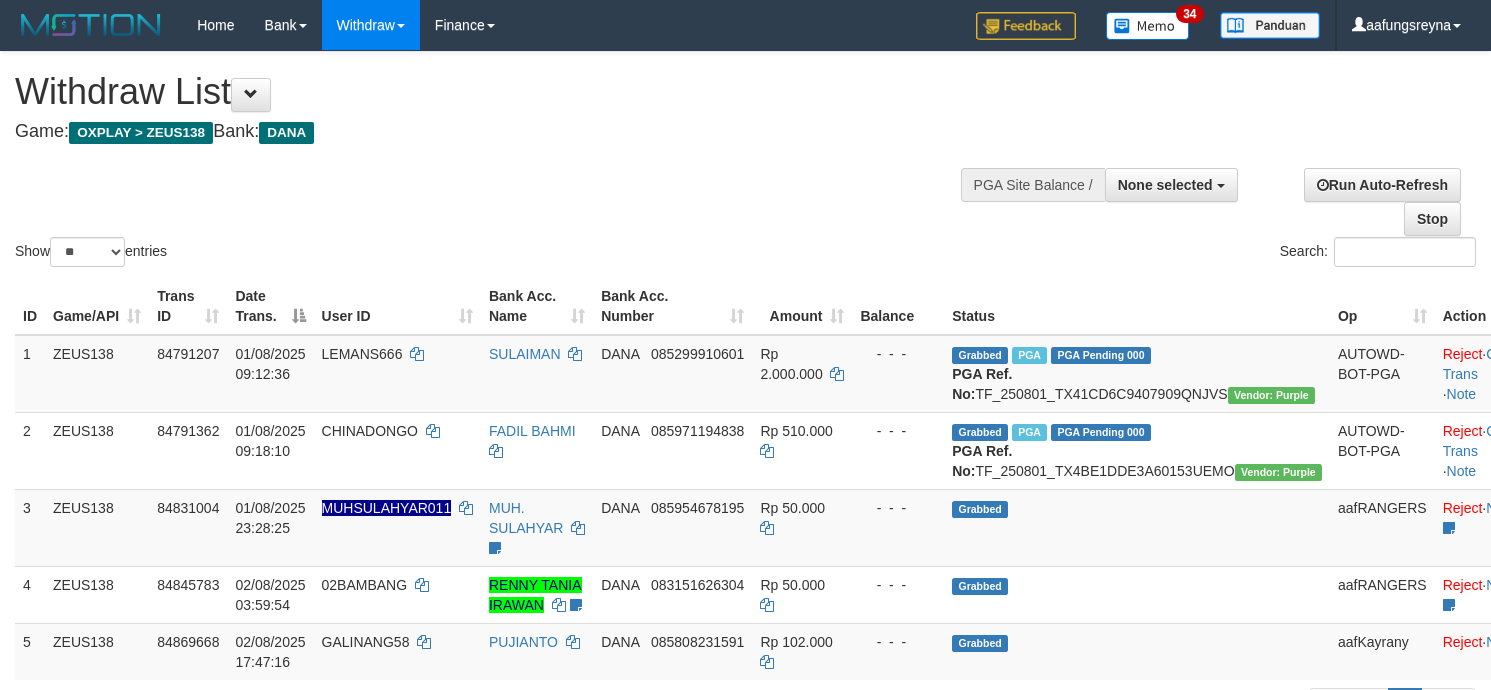 select 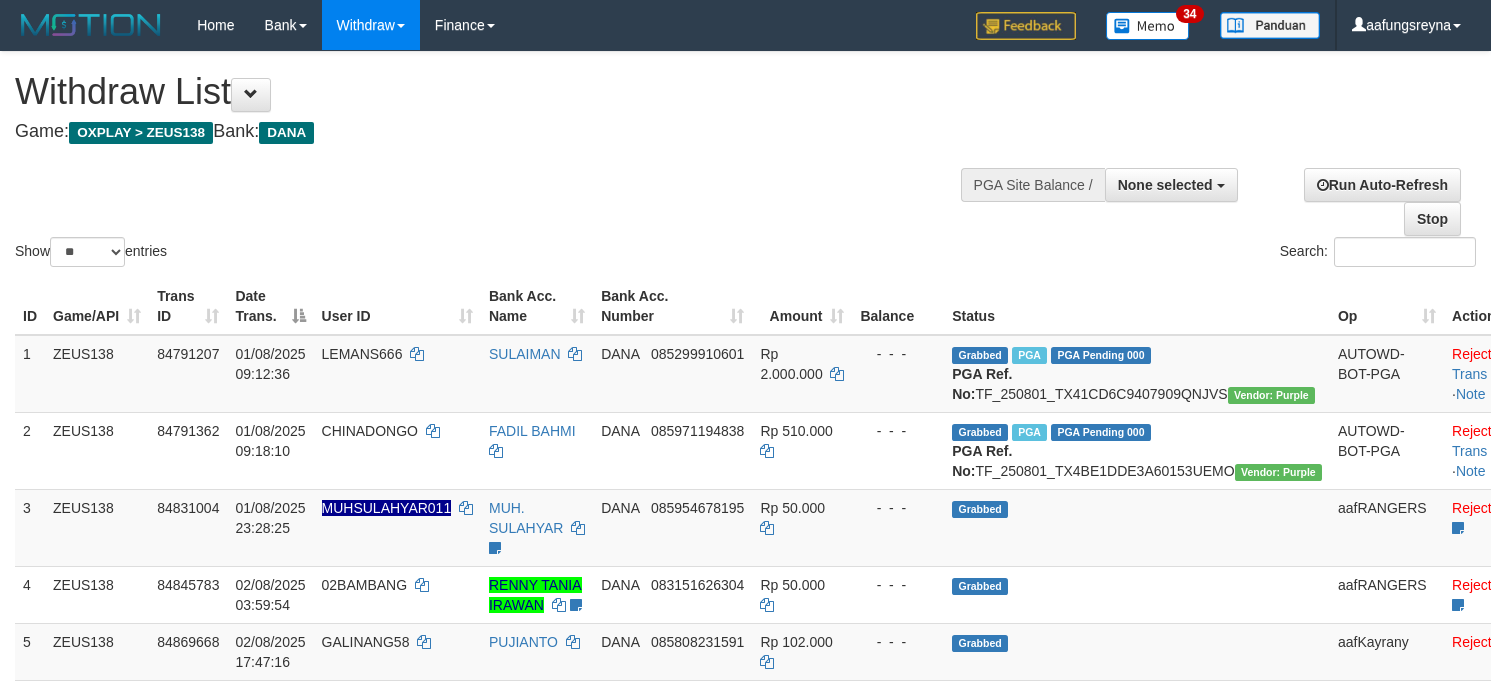 select 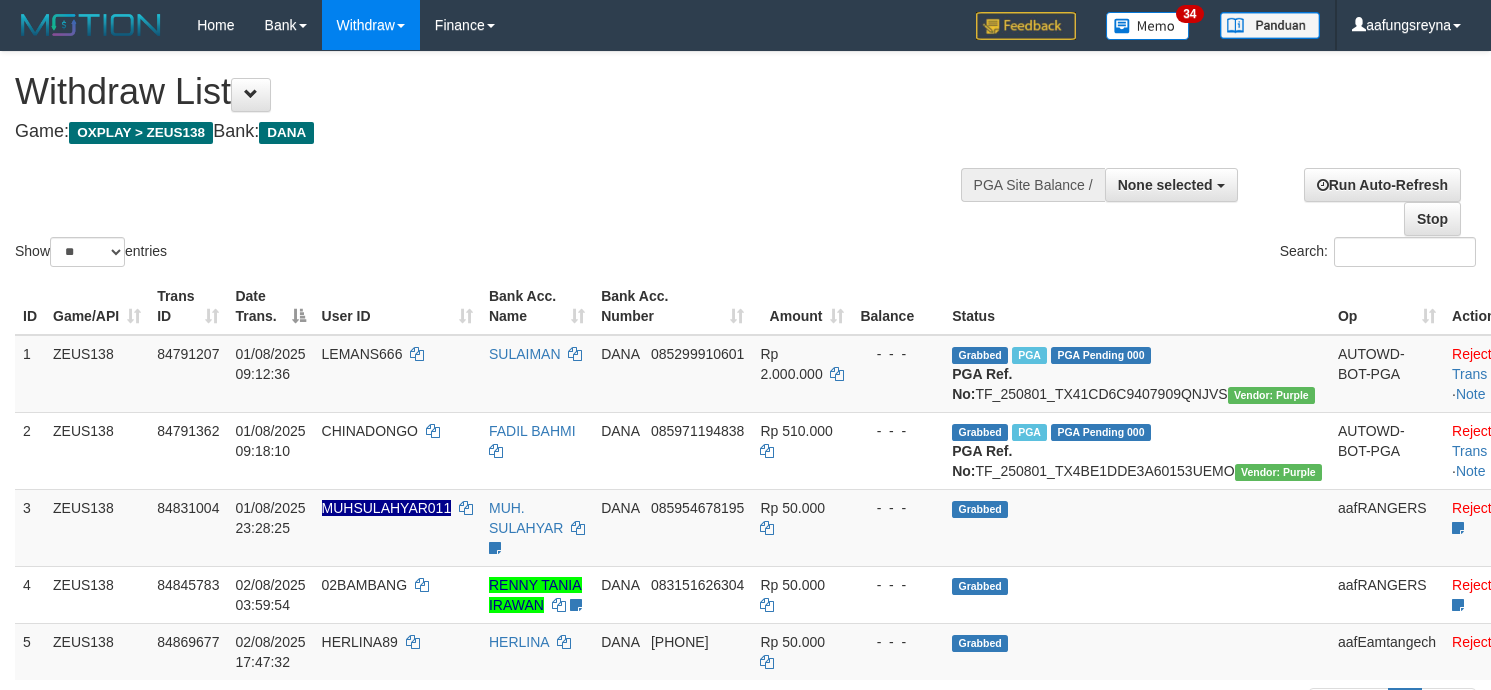 select 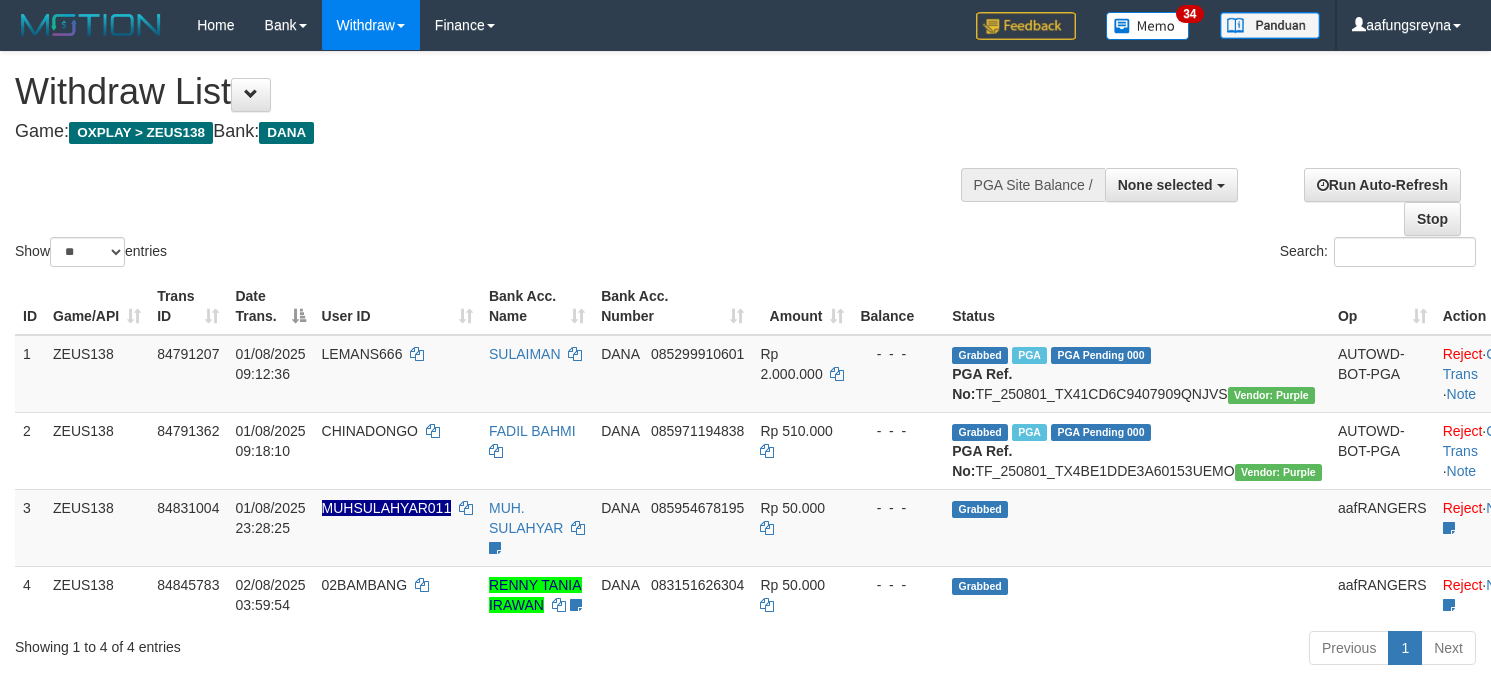 select 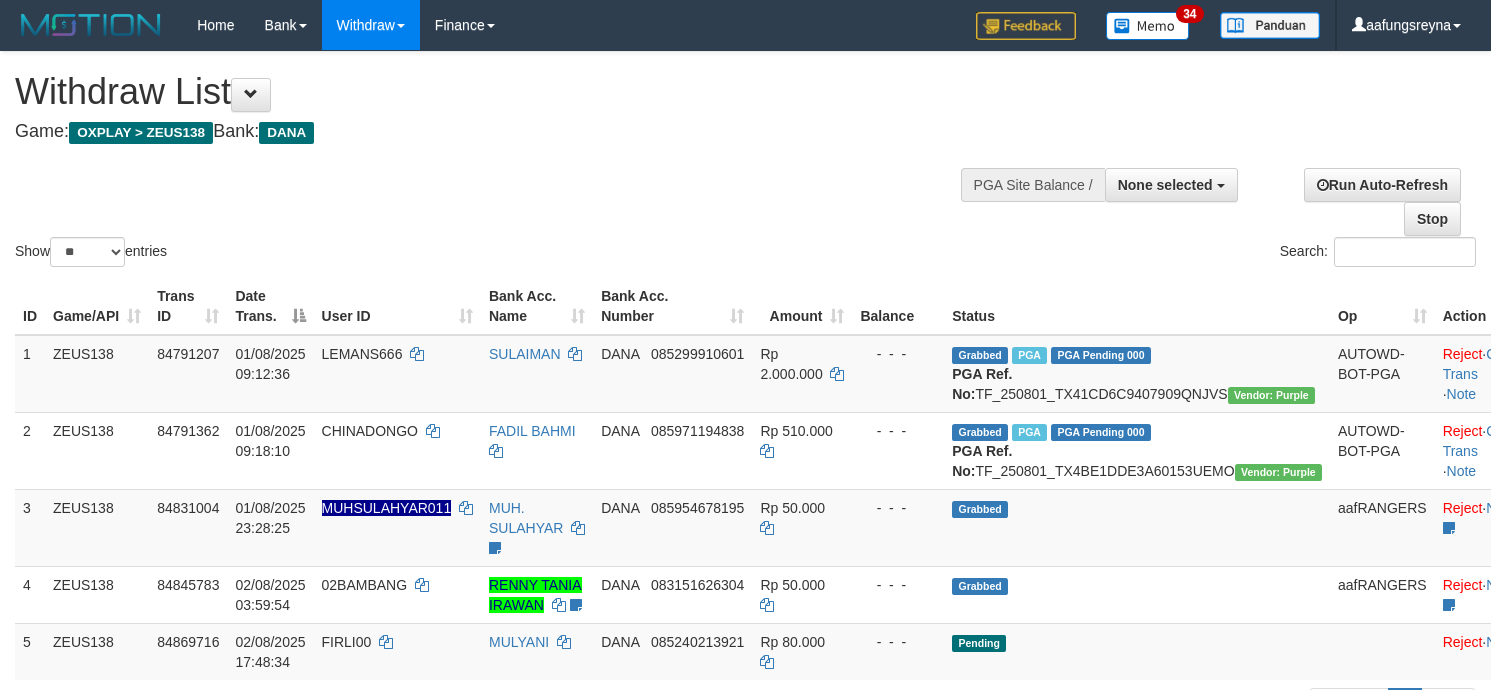select 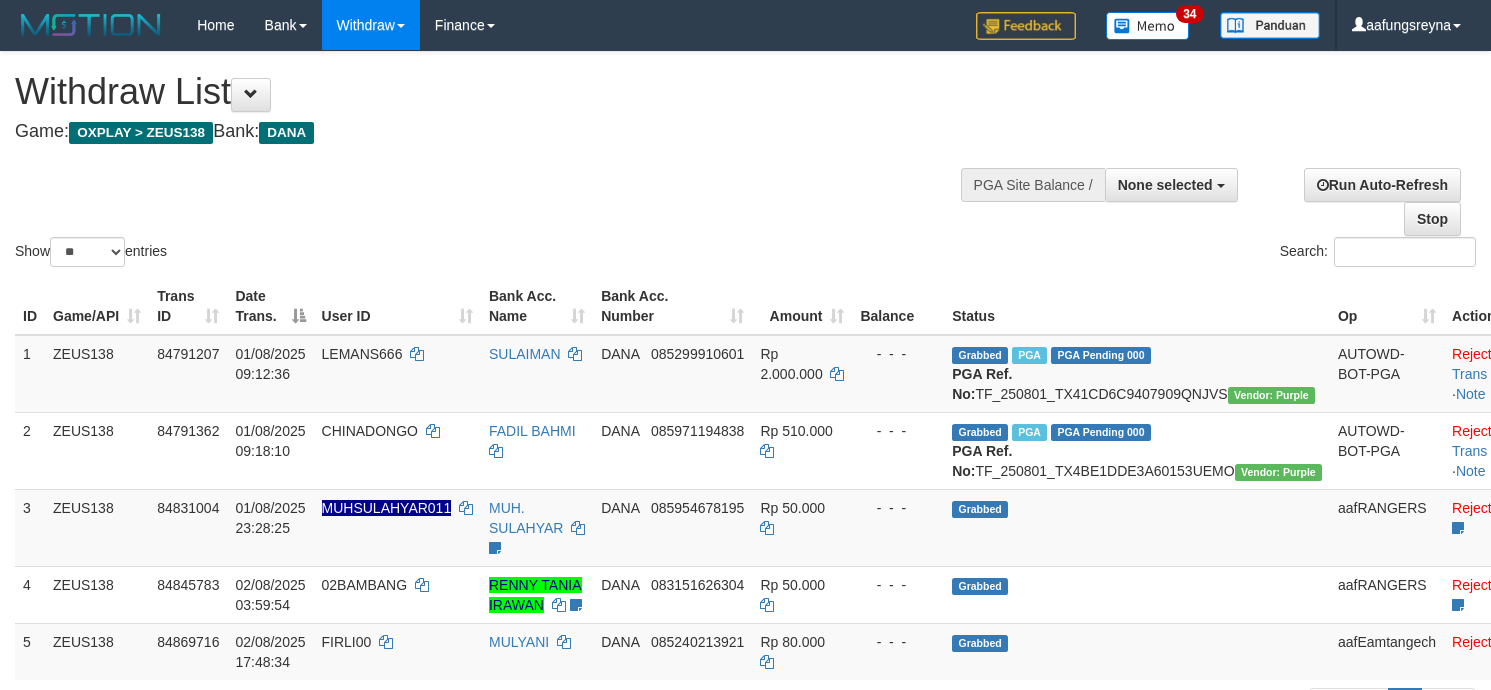 select 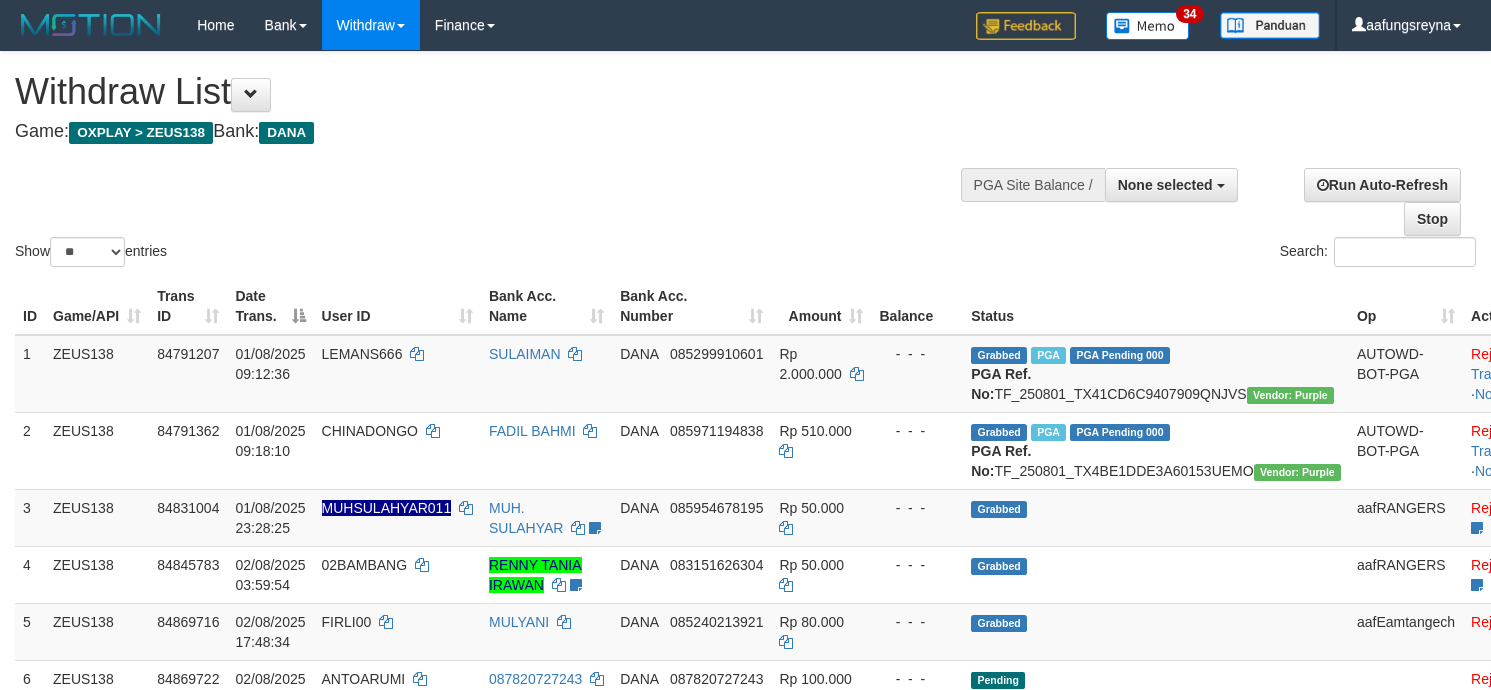 select 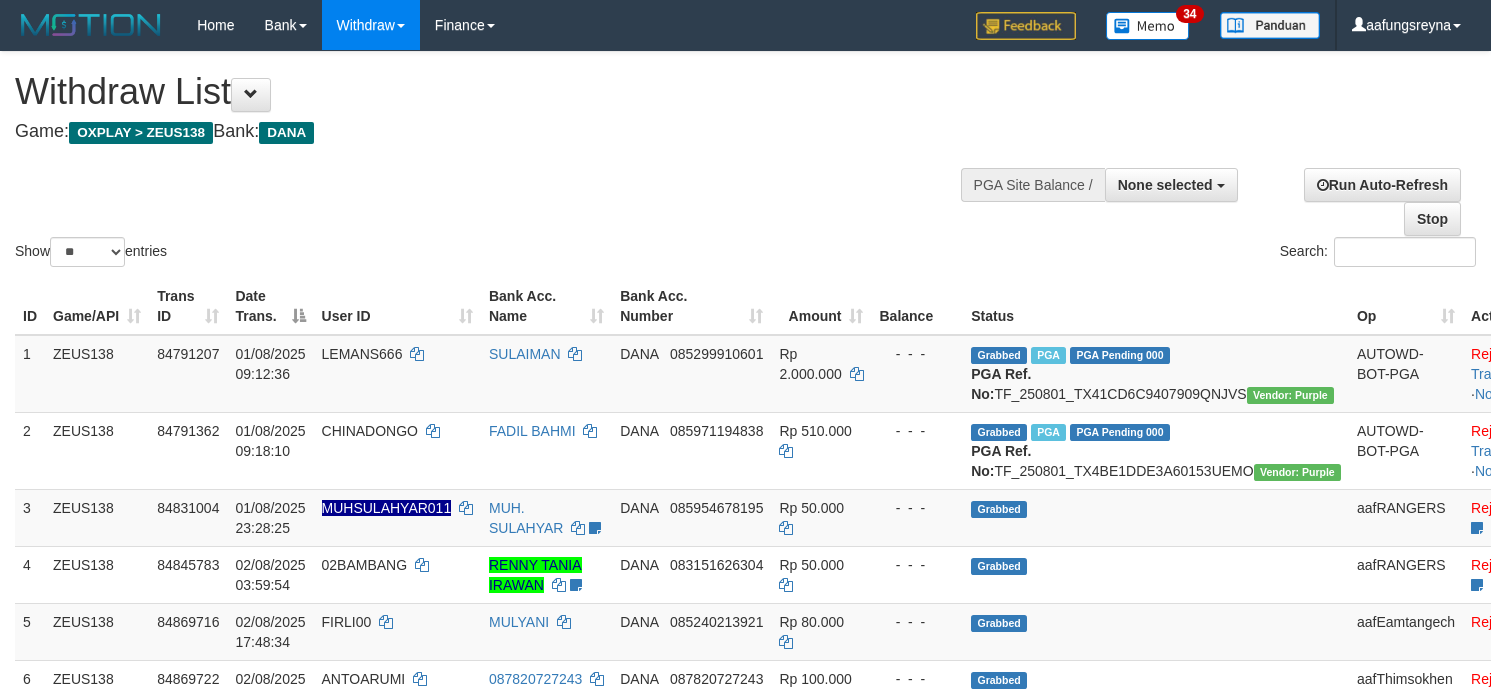 select 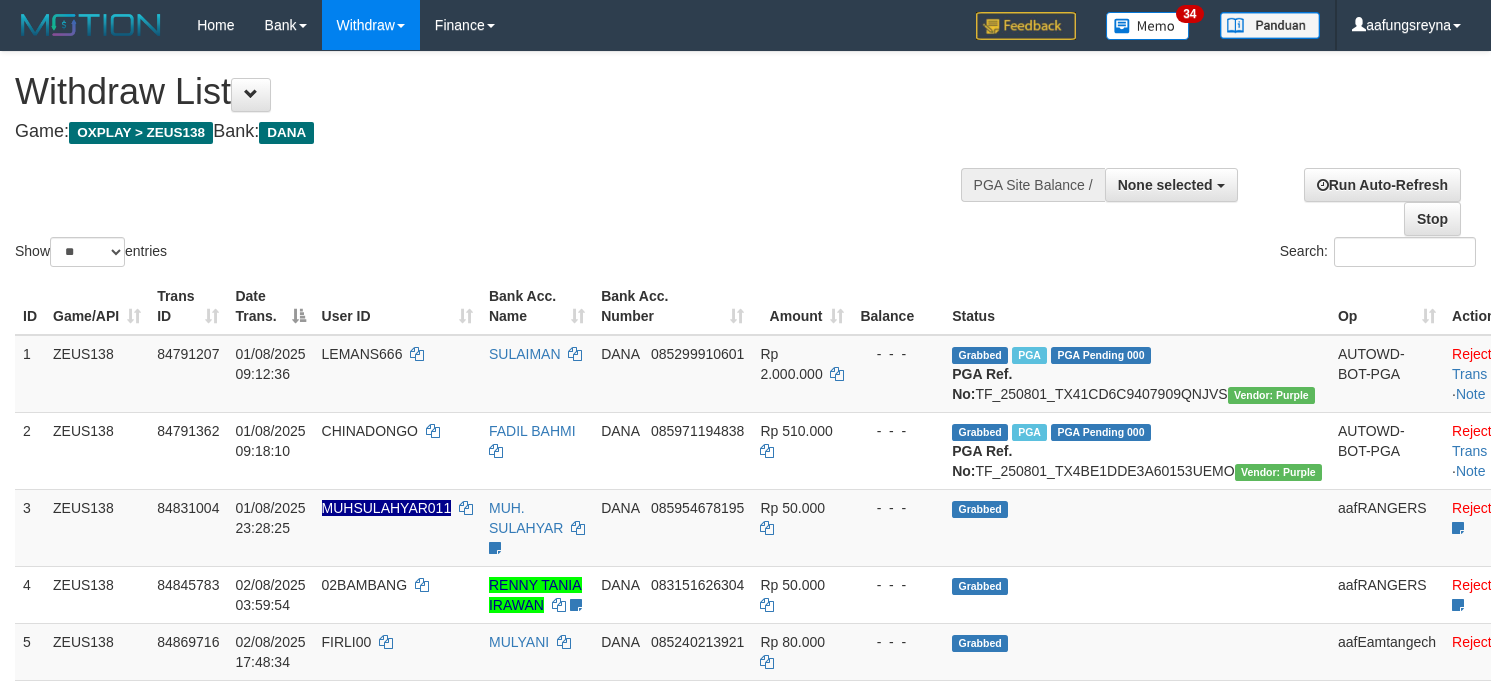 select 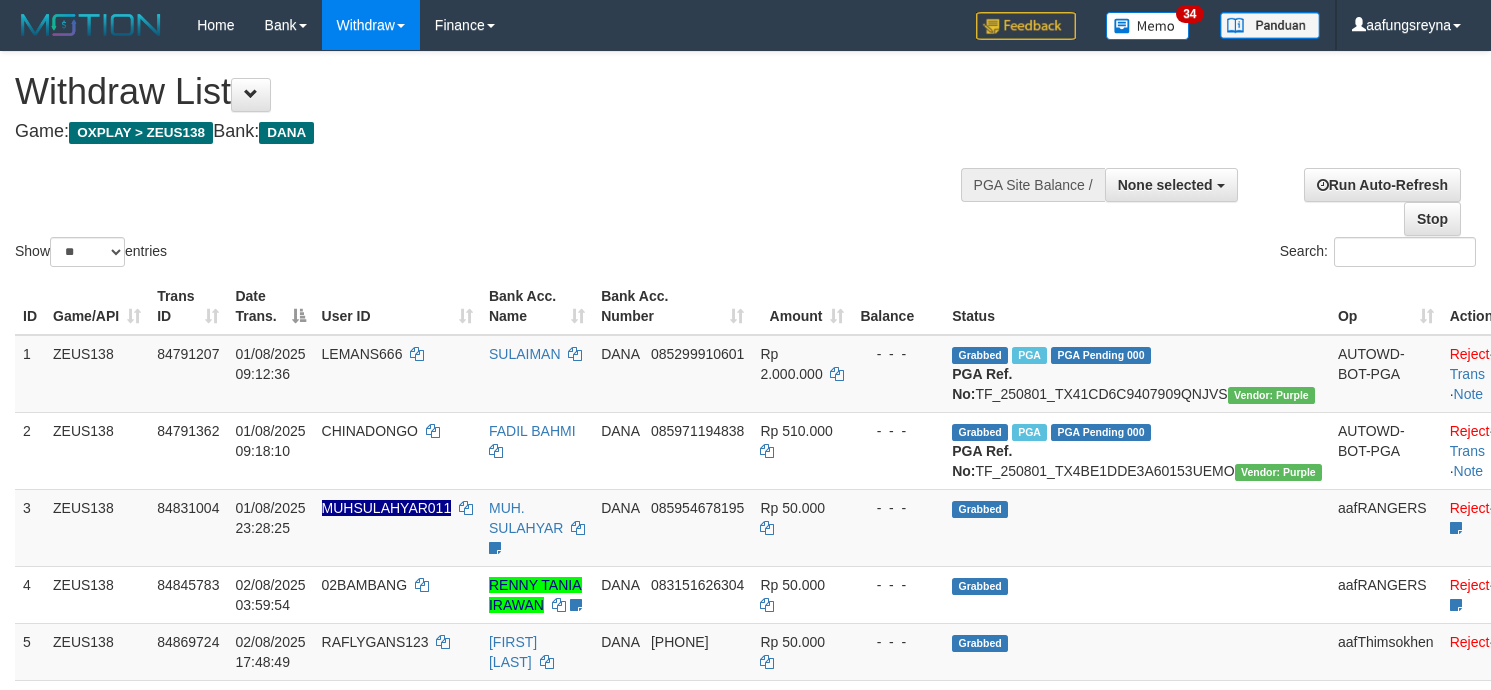 select 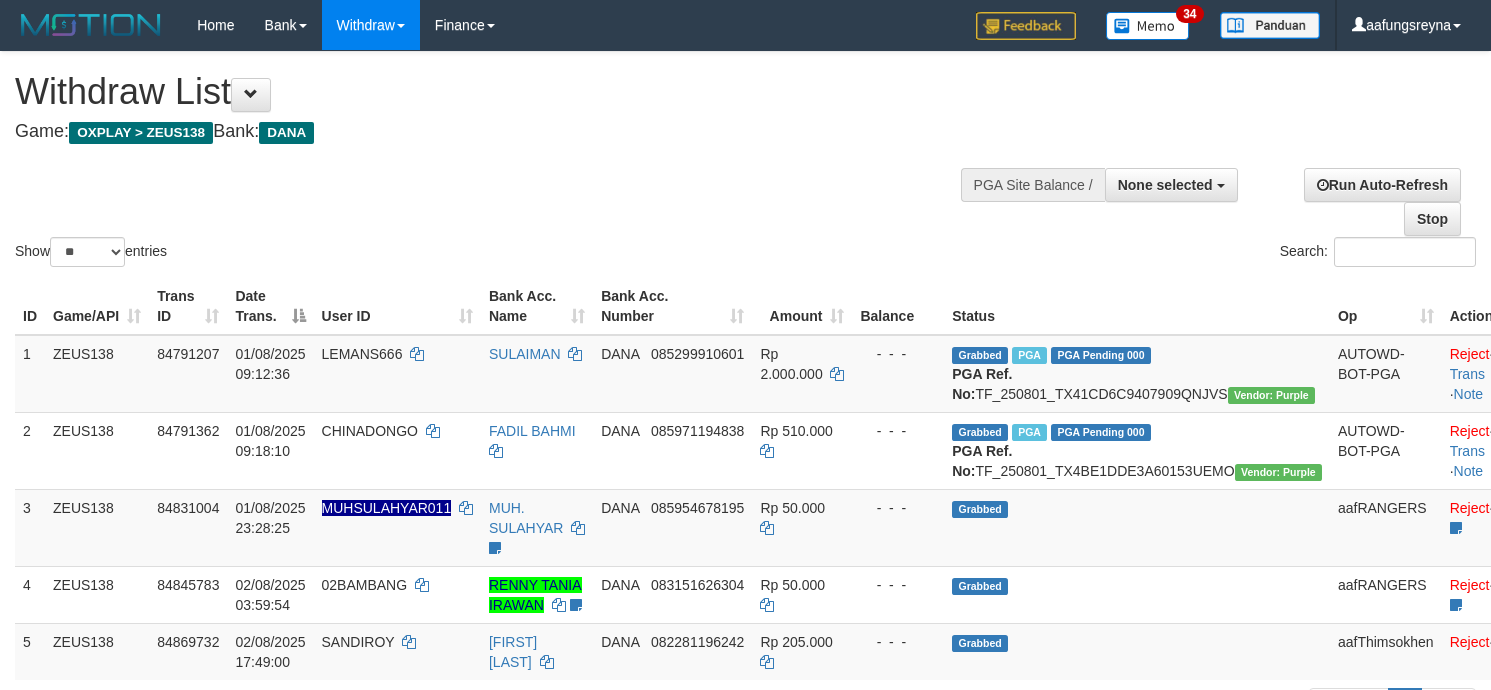 select 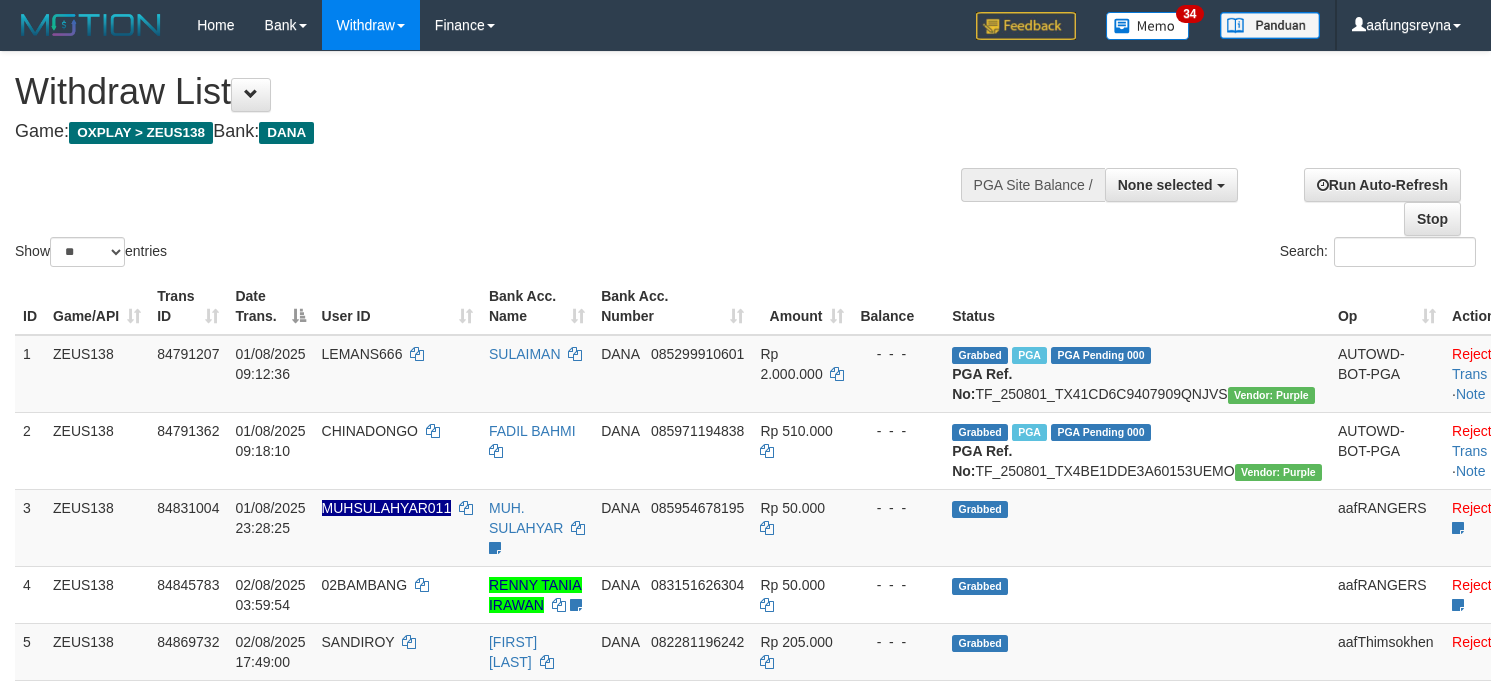 select 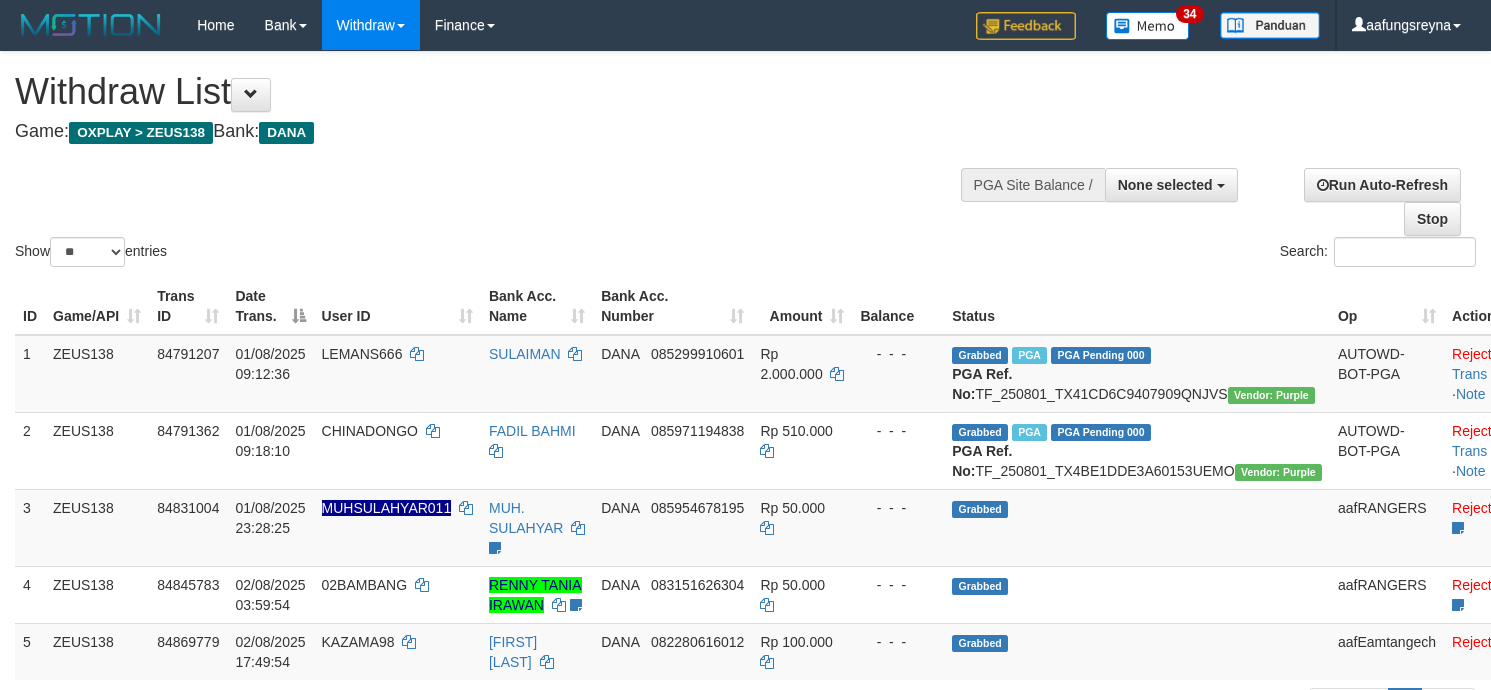 select 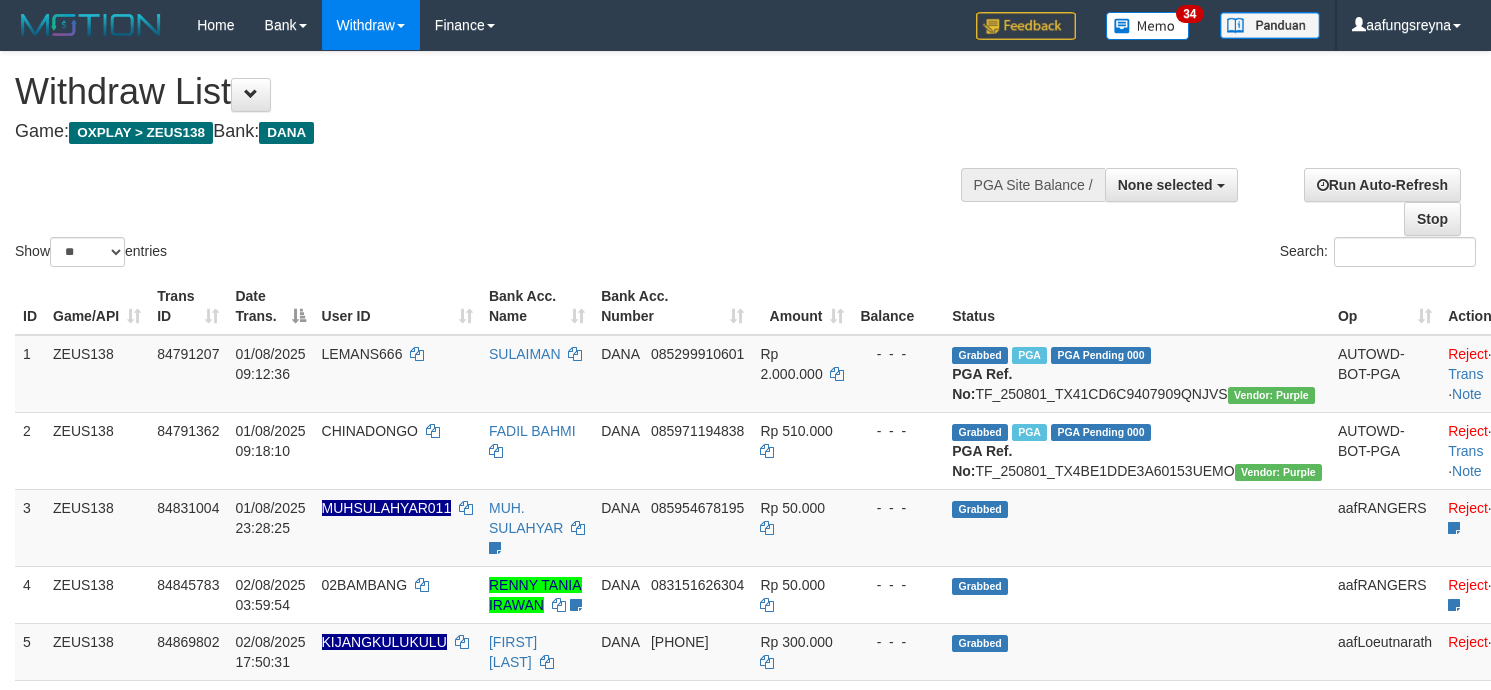 select 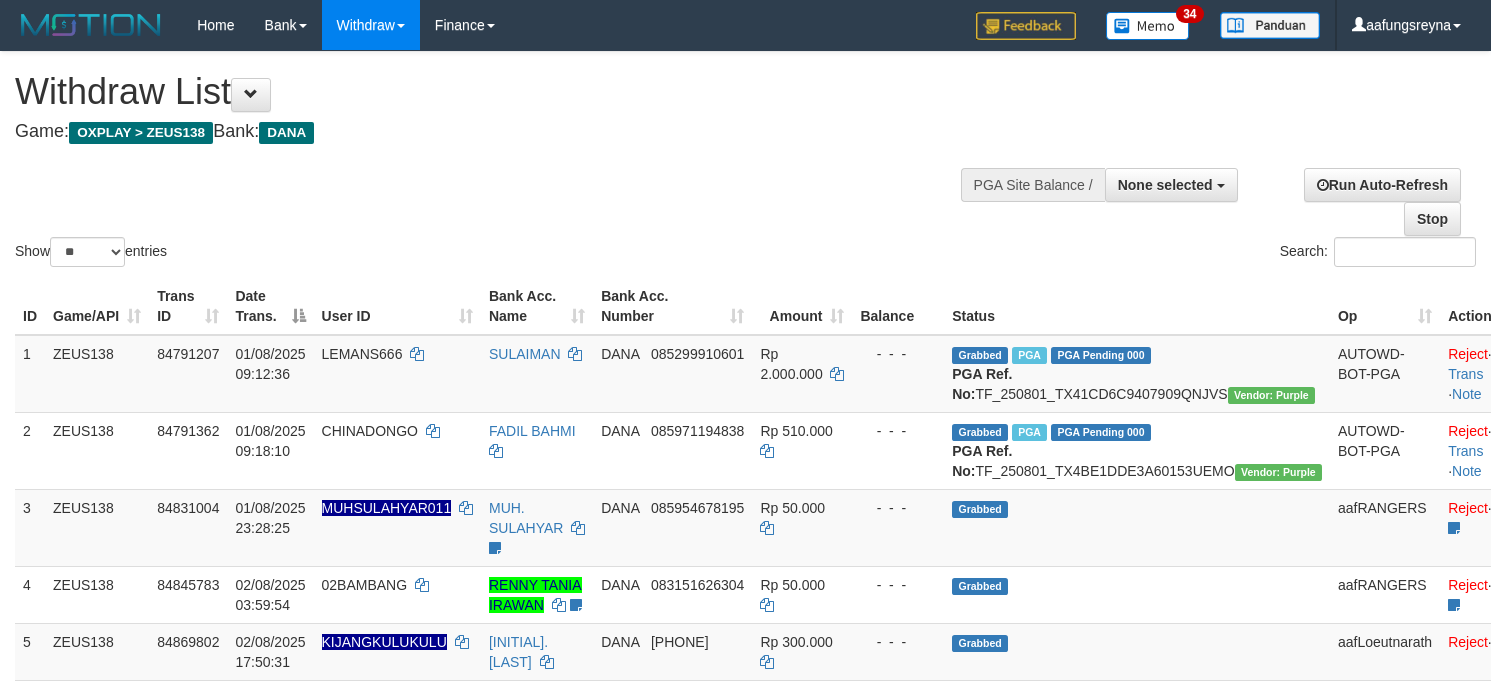 select 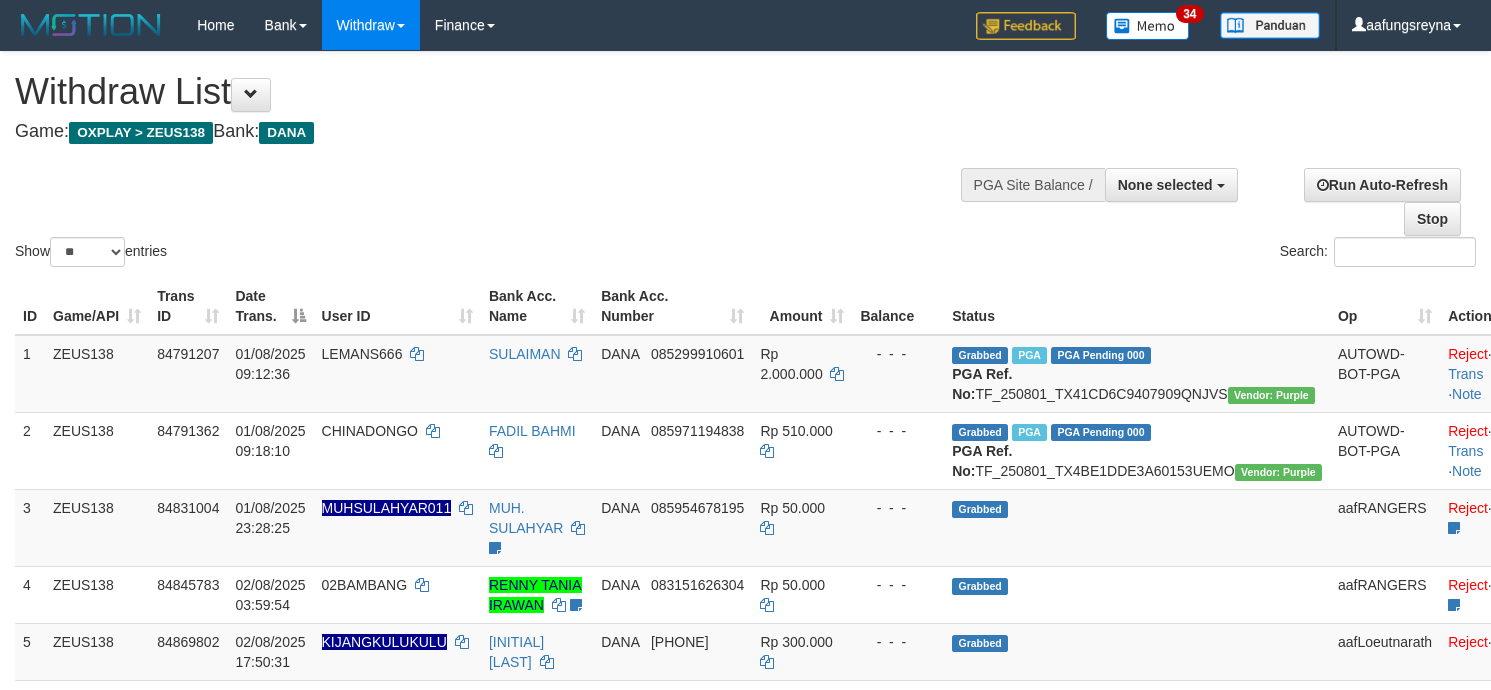 select 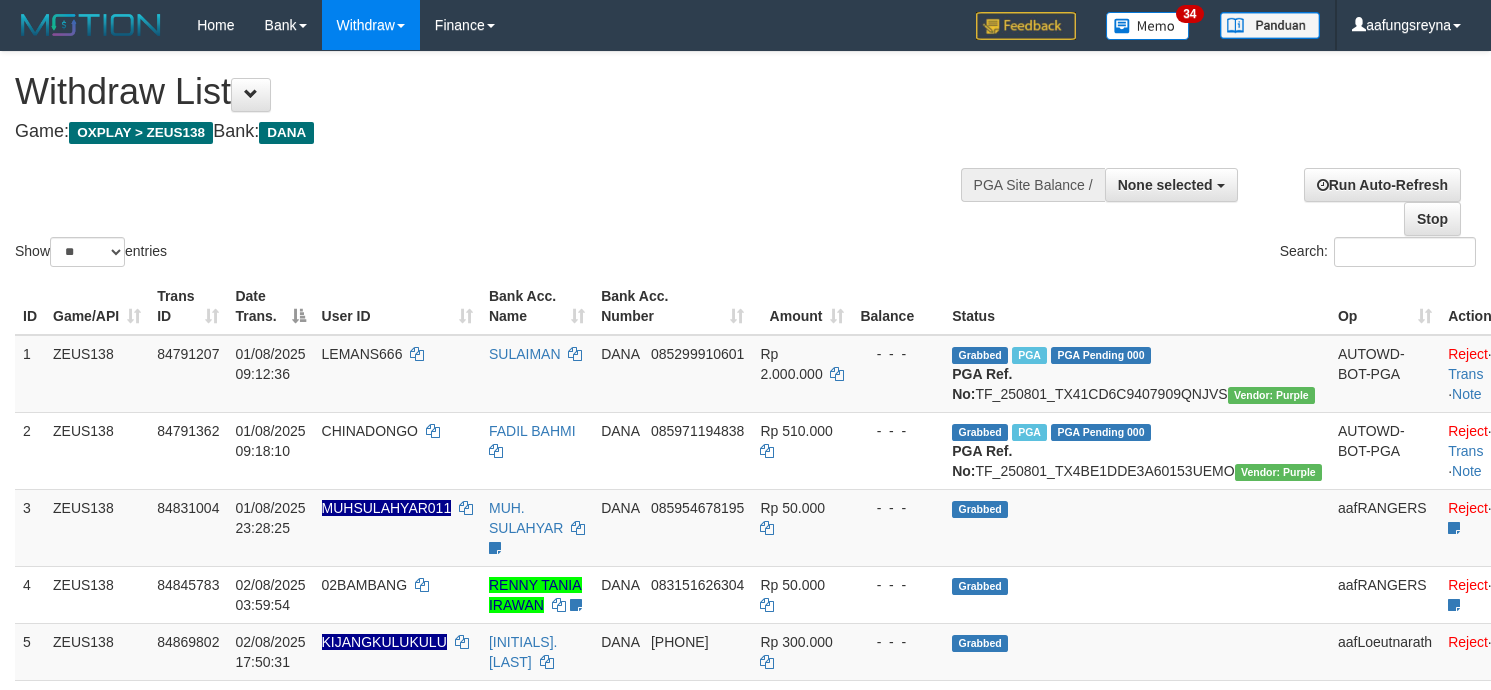 select 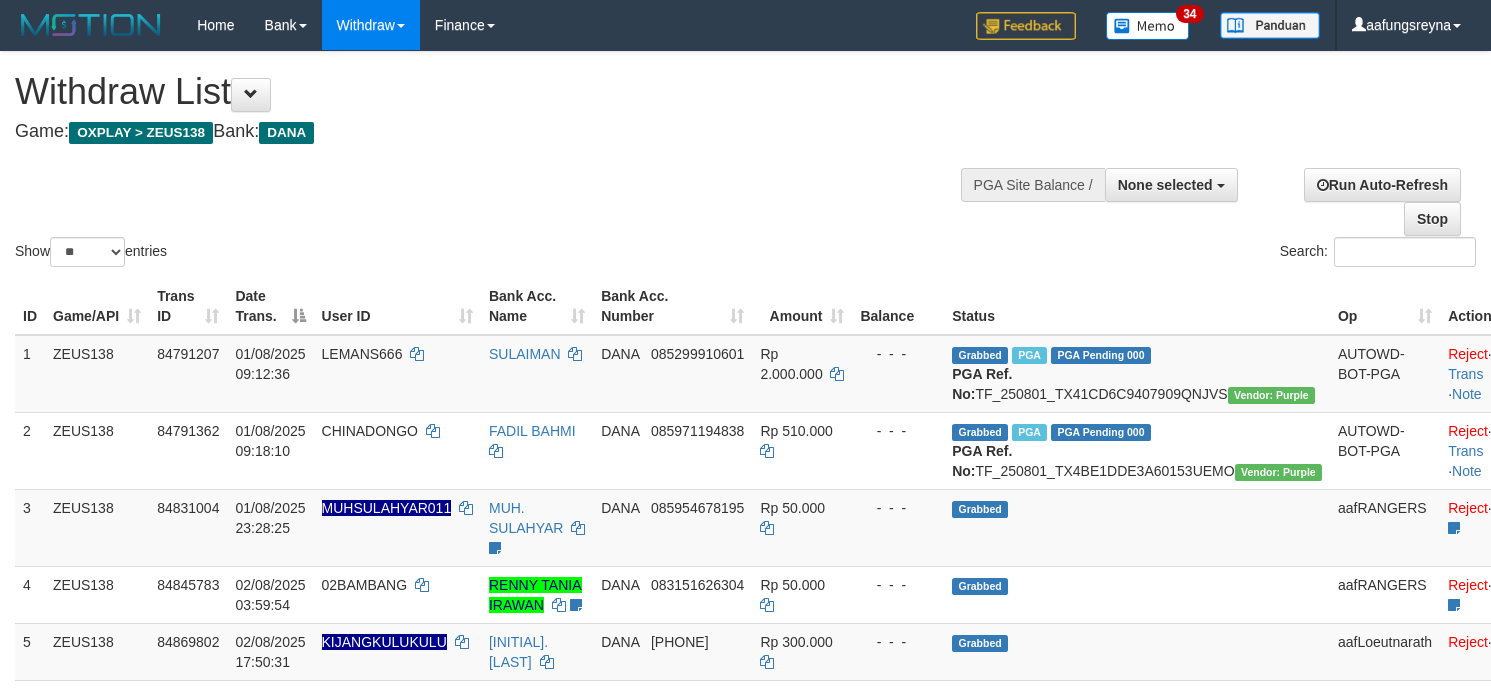 select 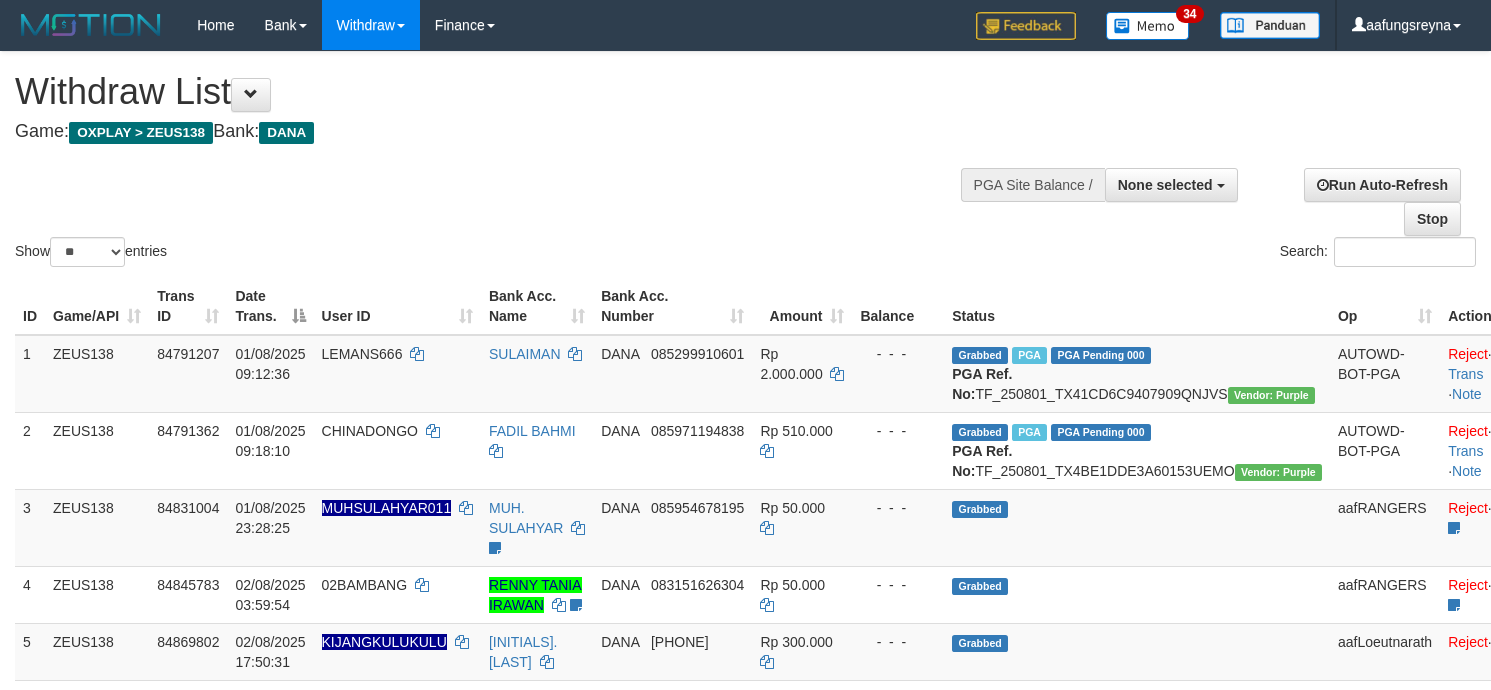 select 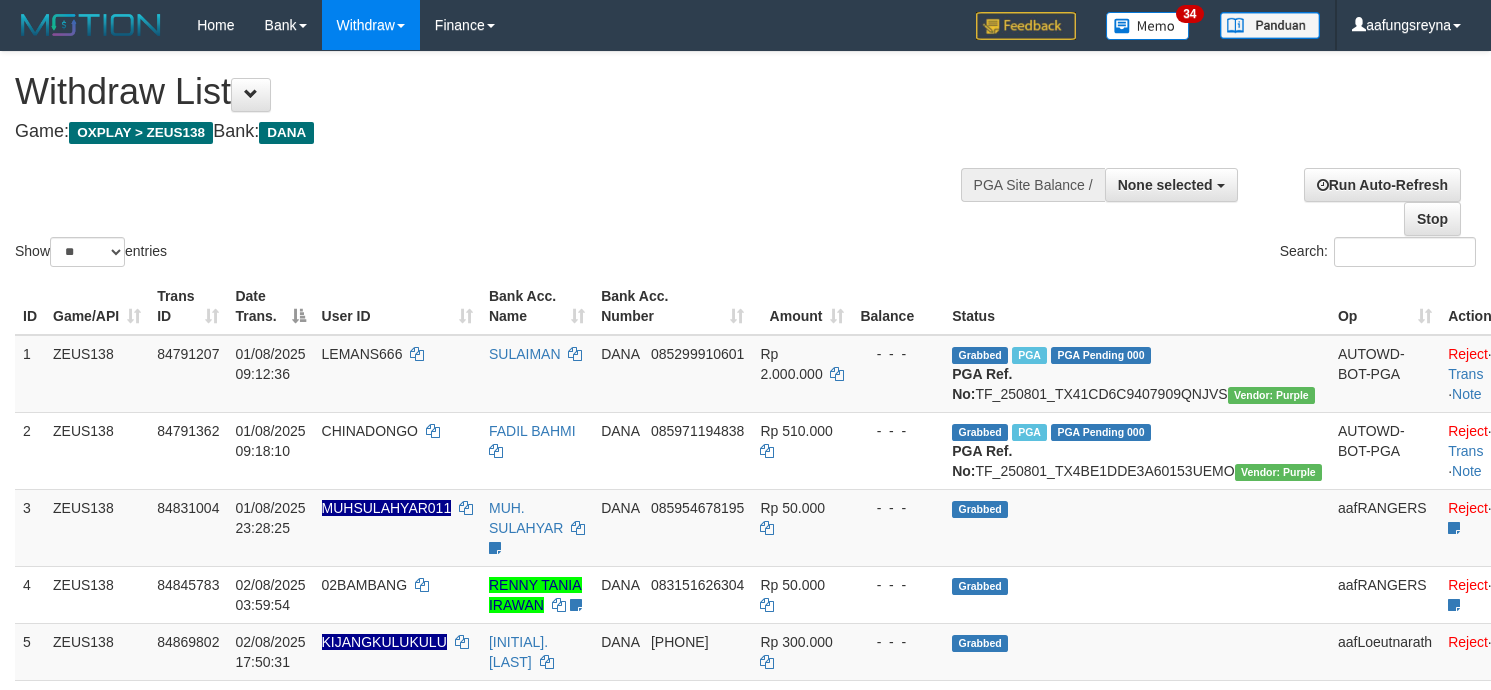 select 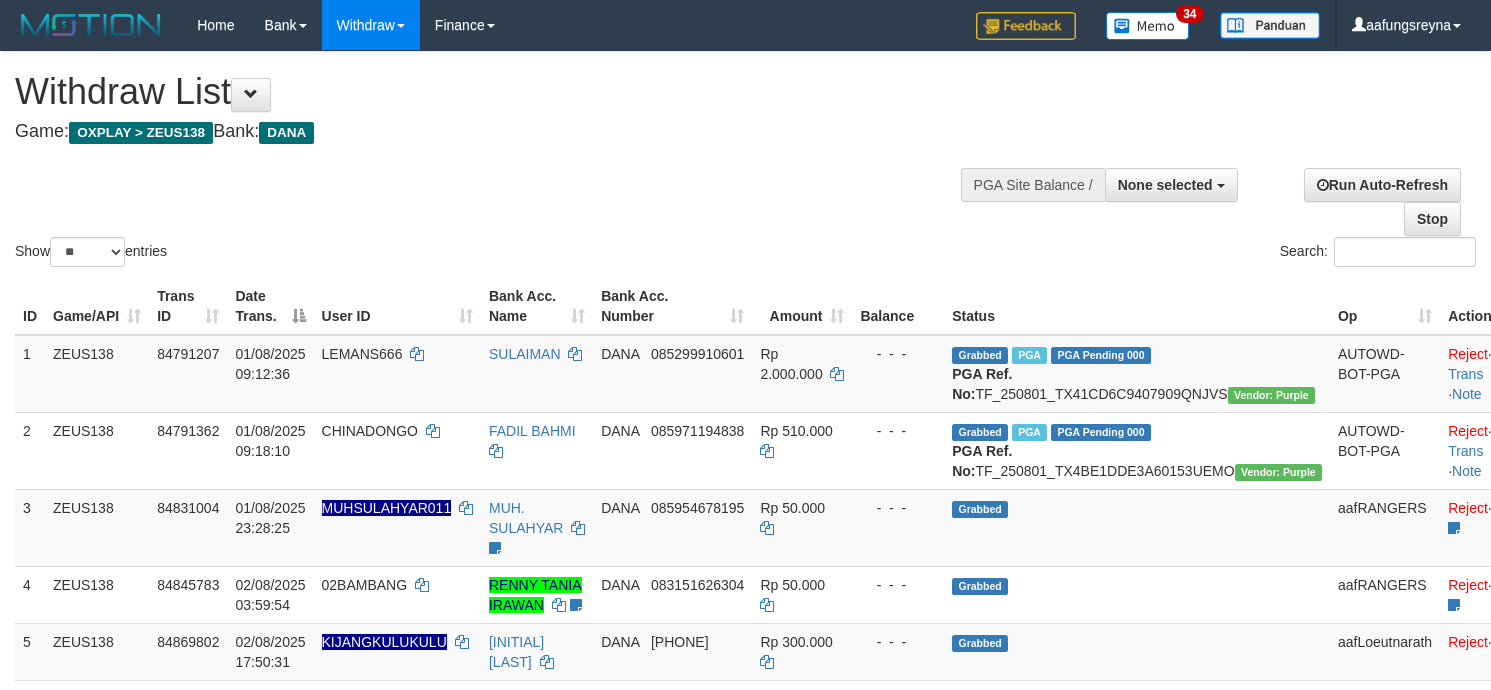 select 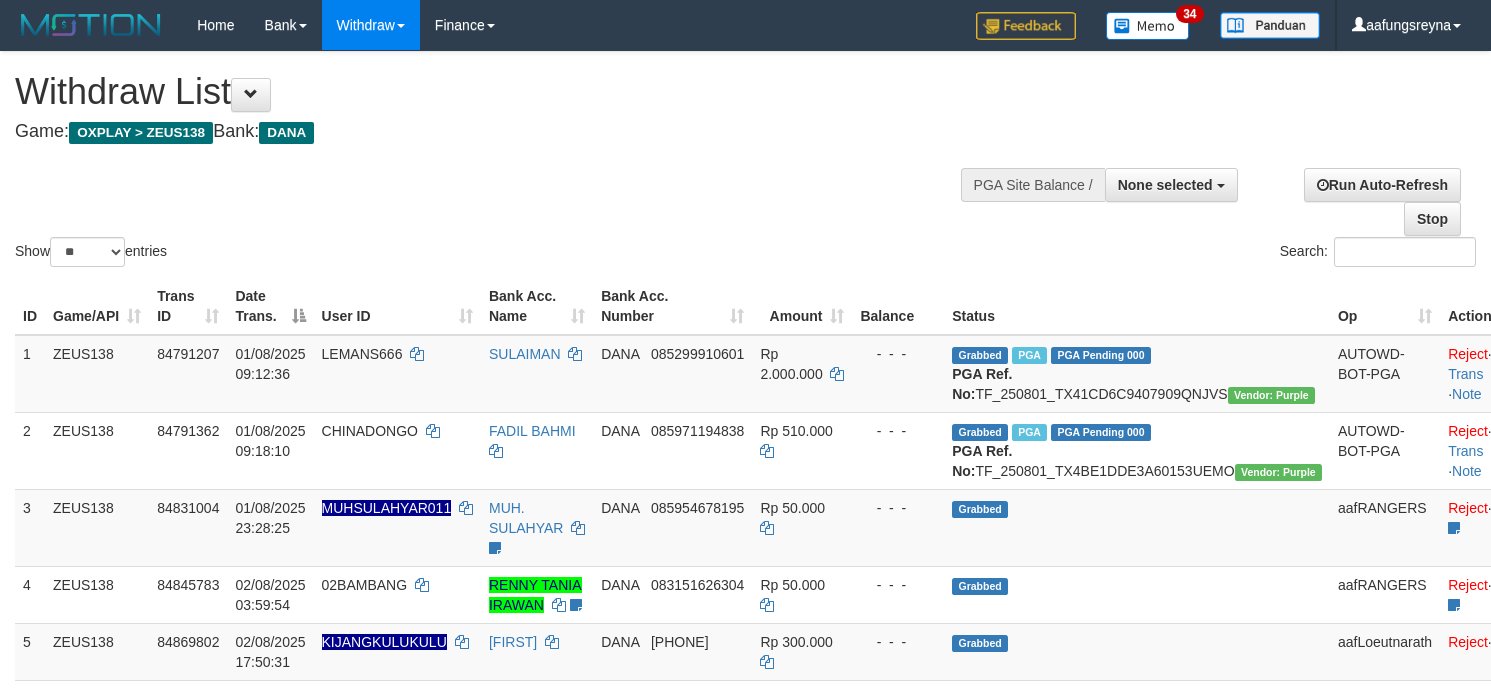 select 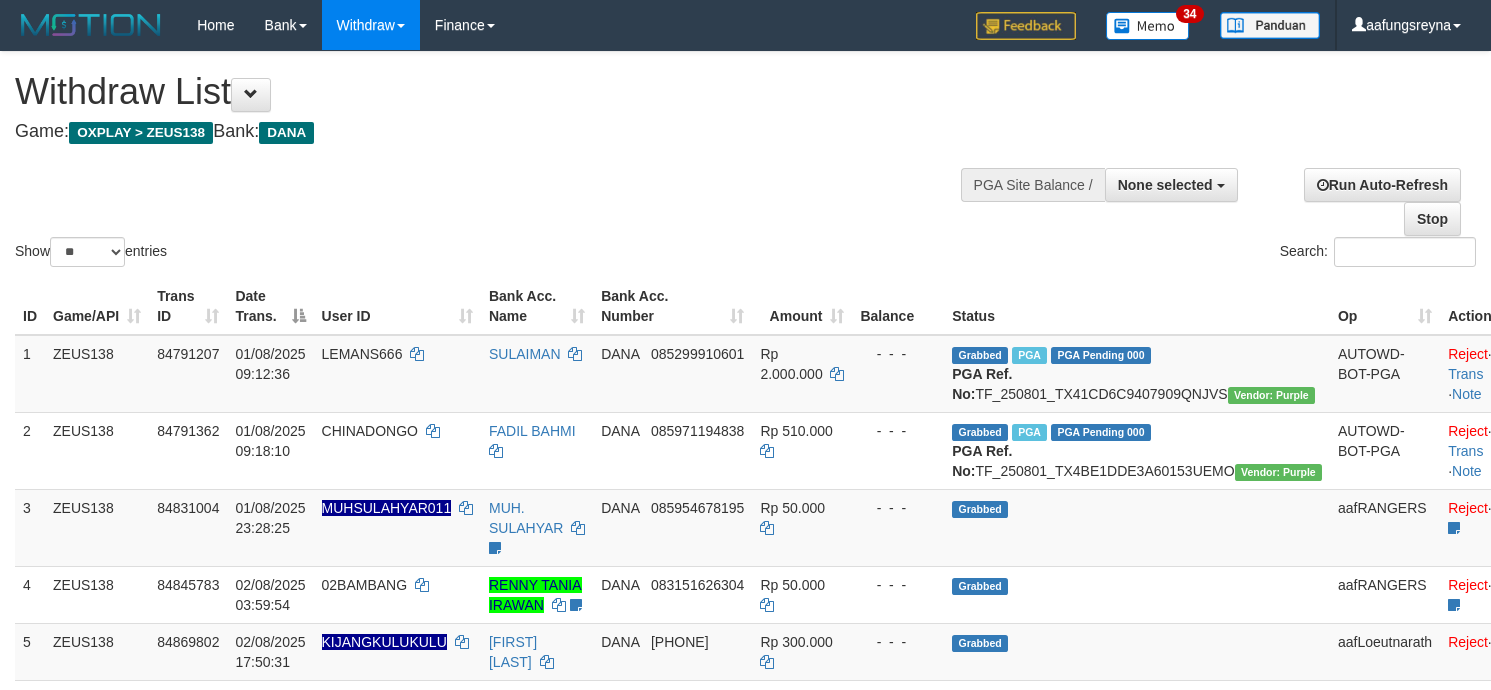 select 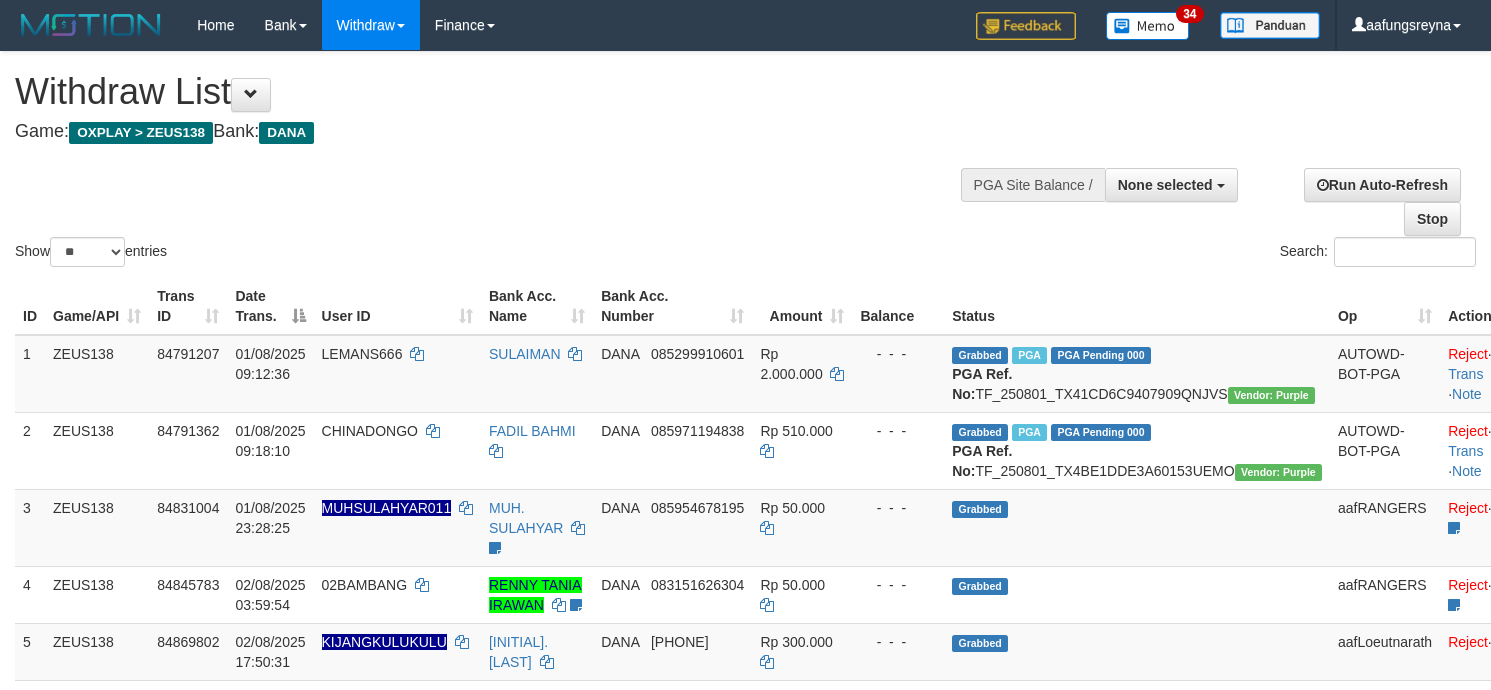 select 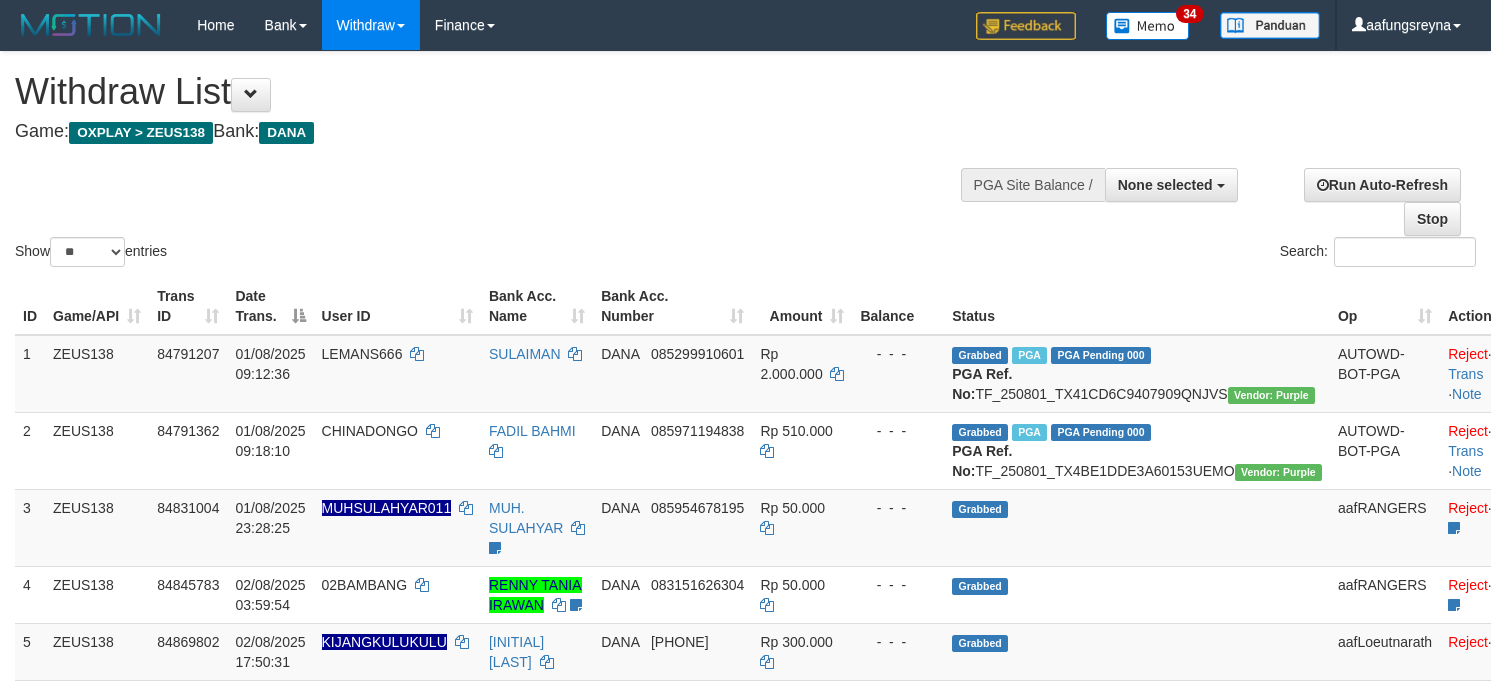 select 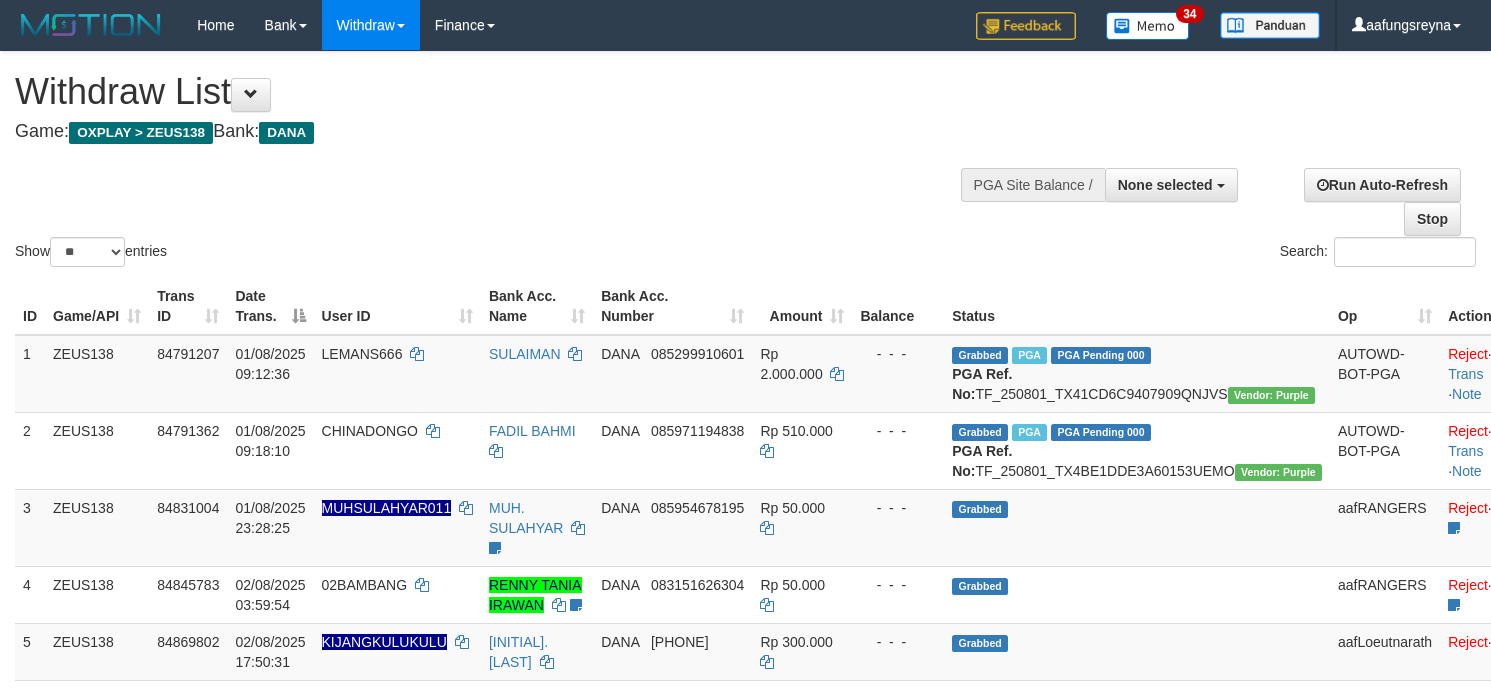 select 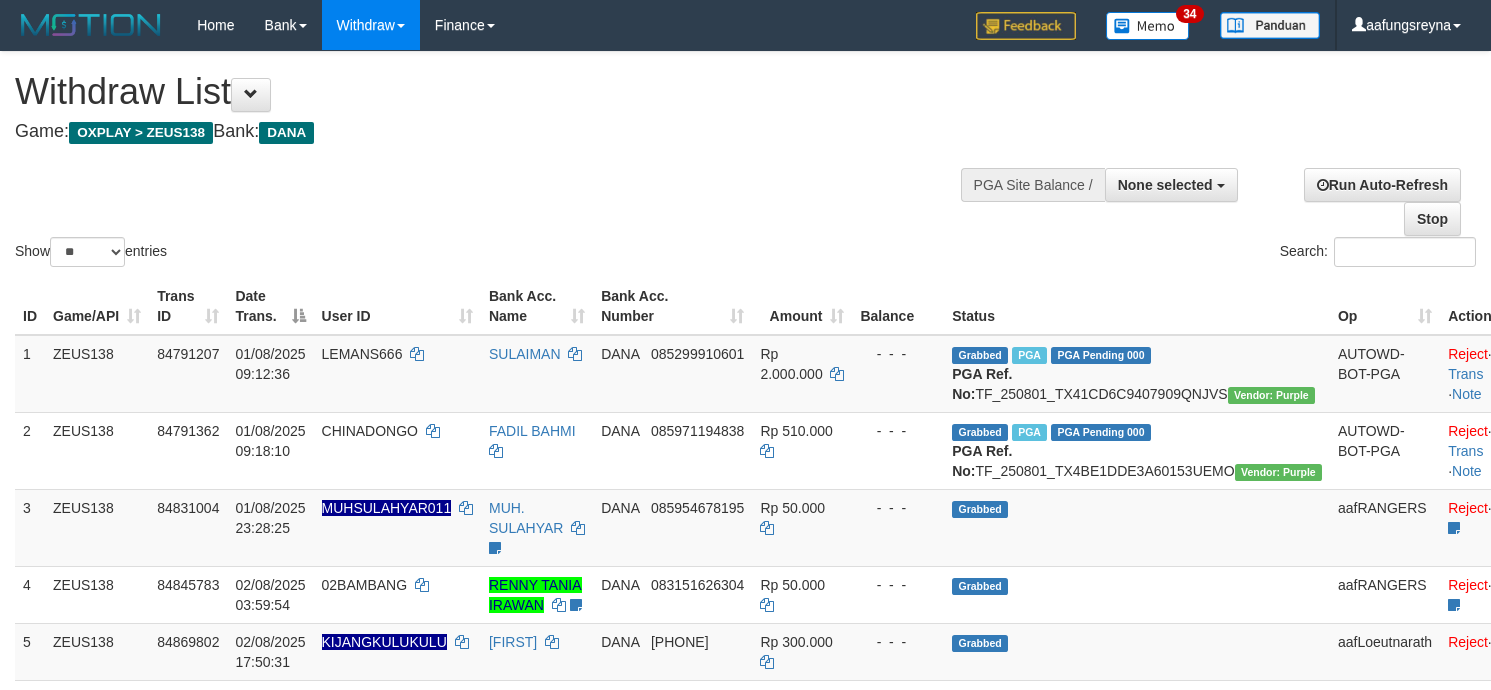 select 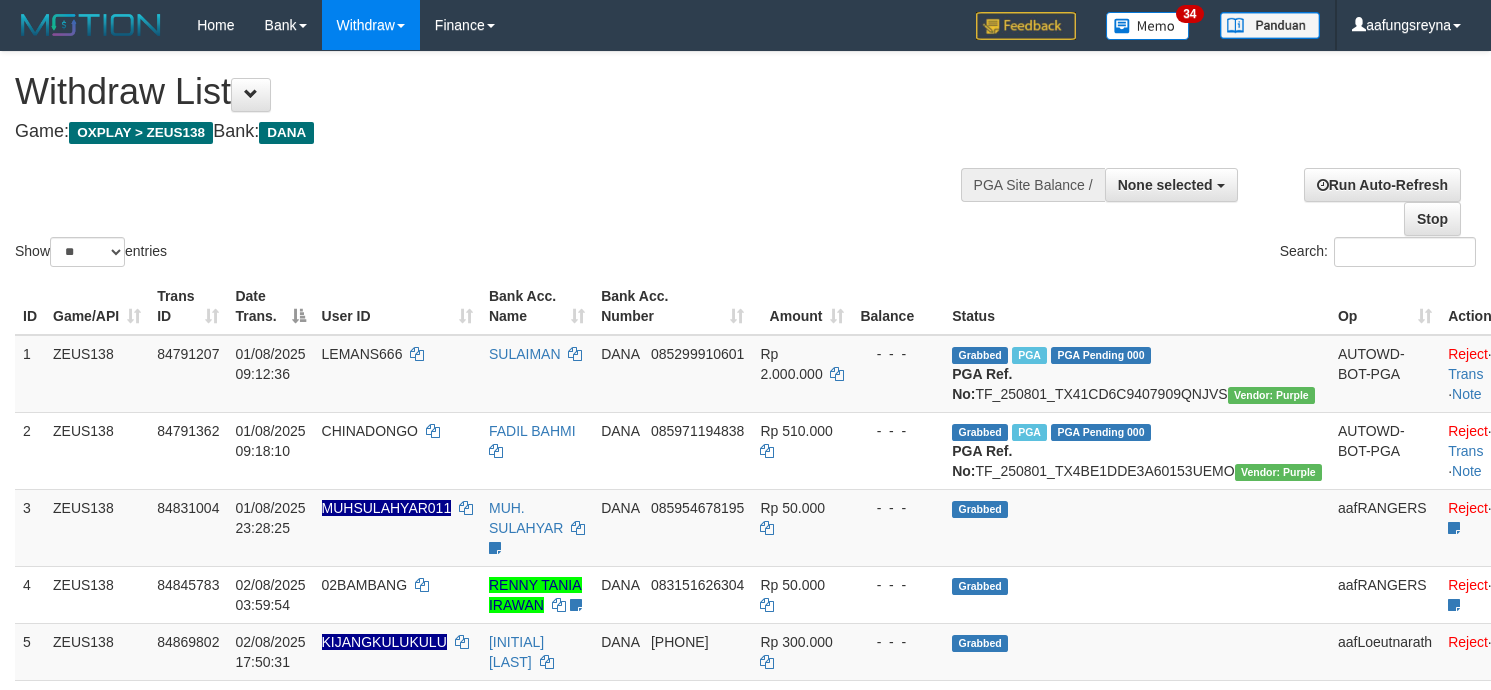 select 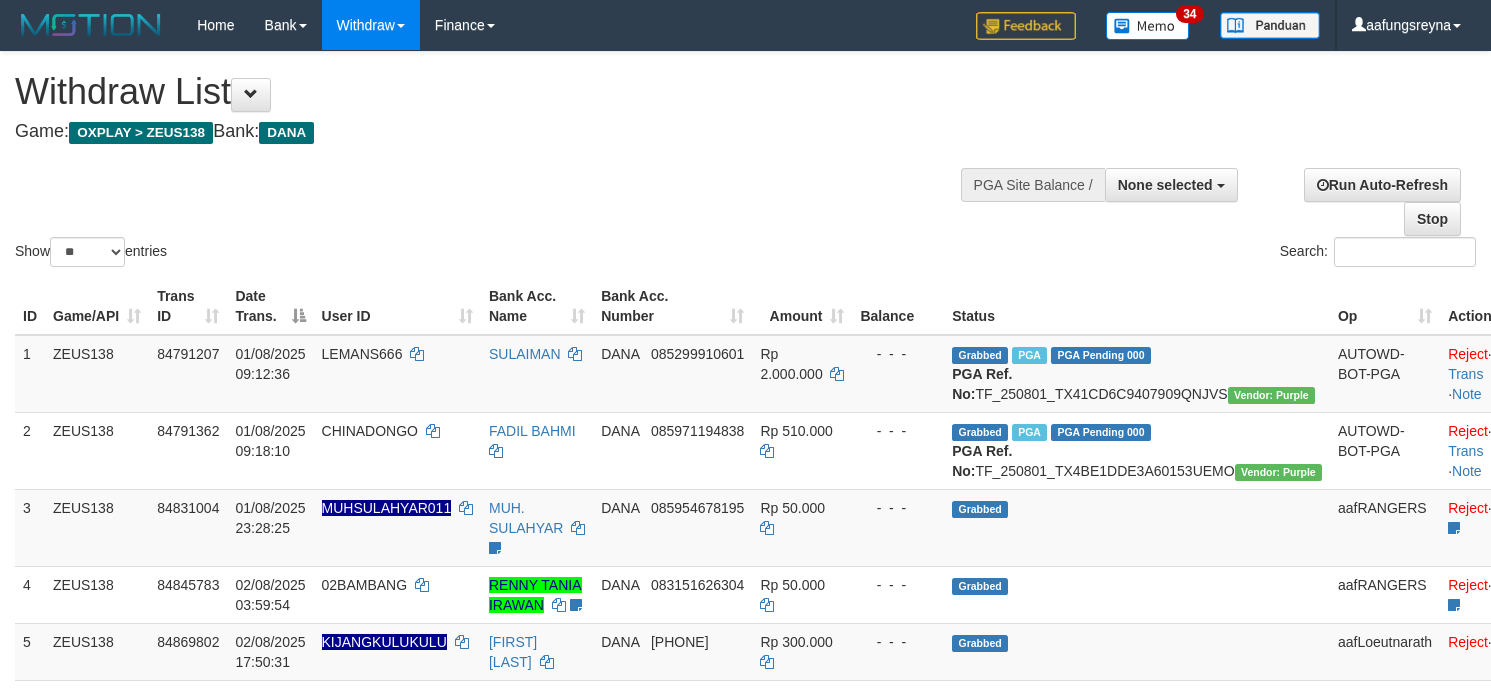 select 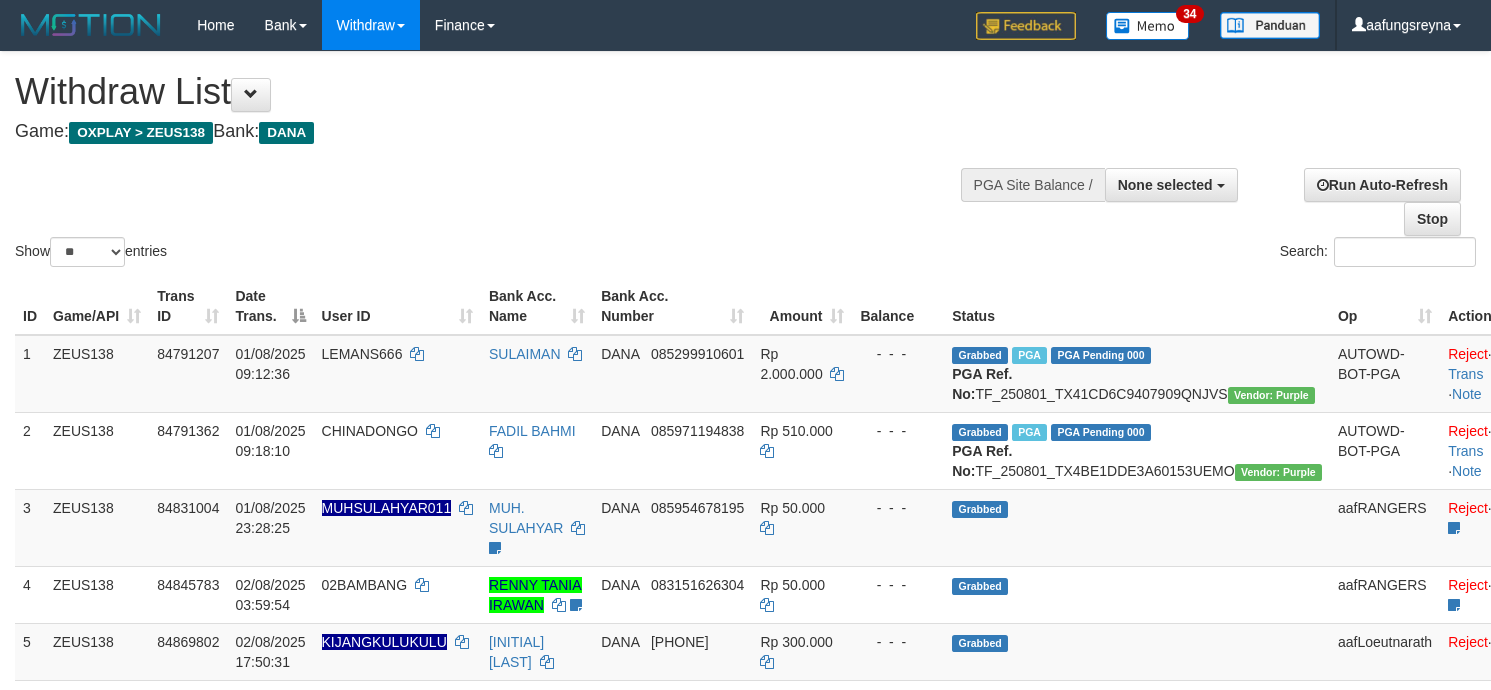 select 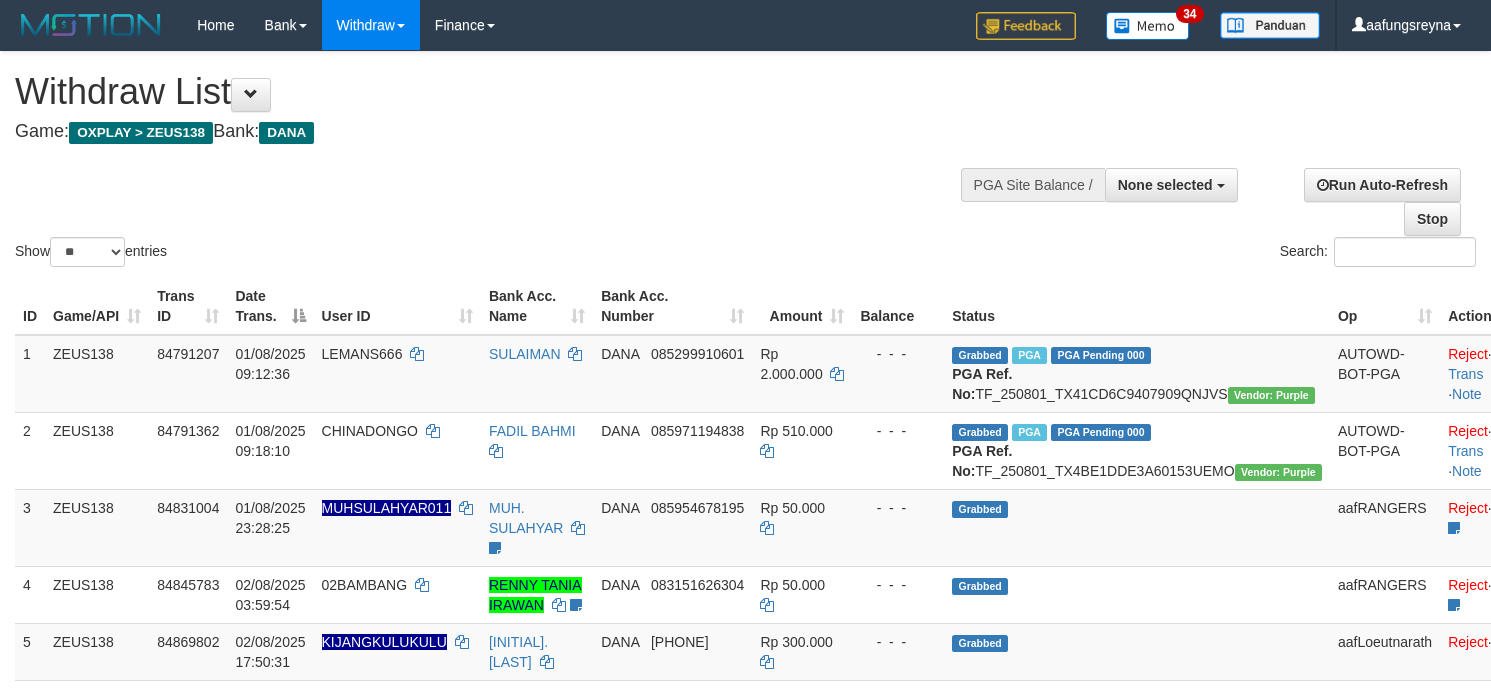 select 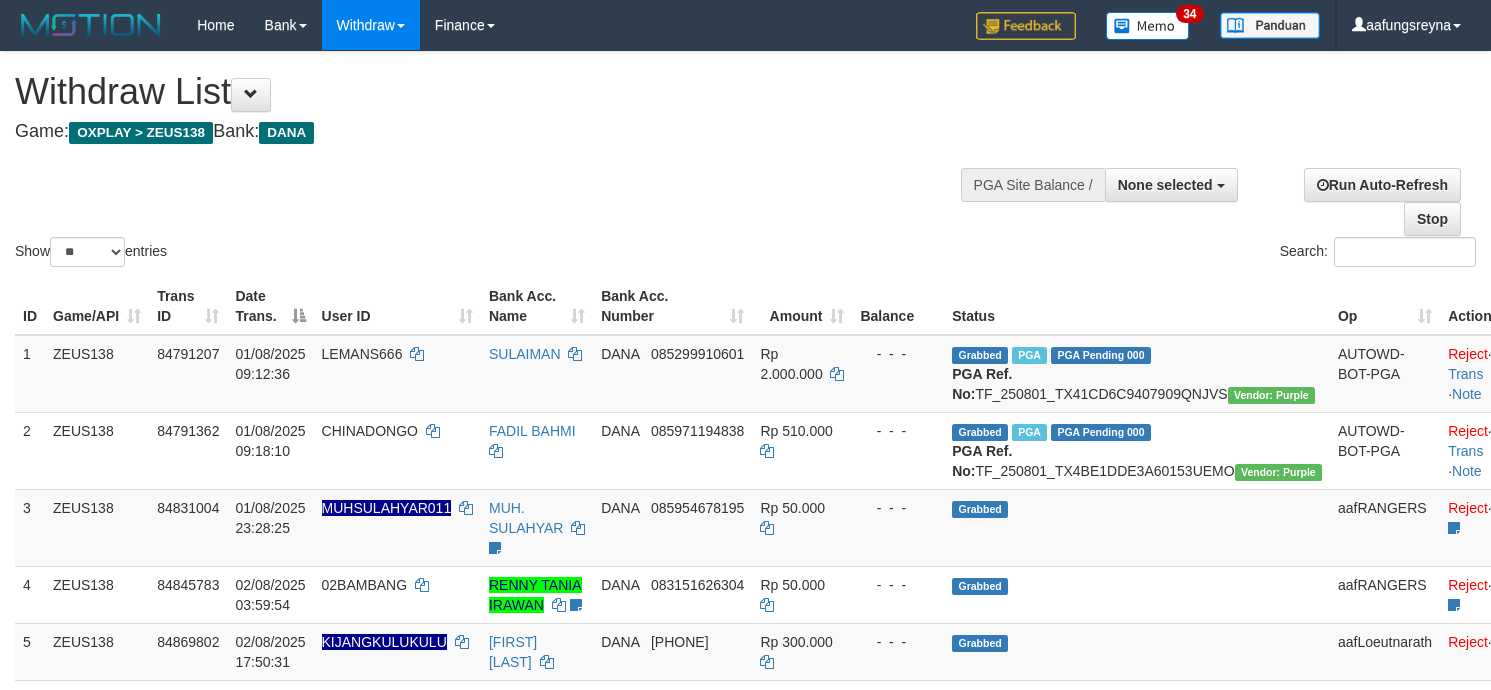 select 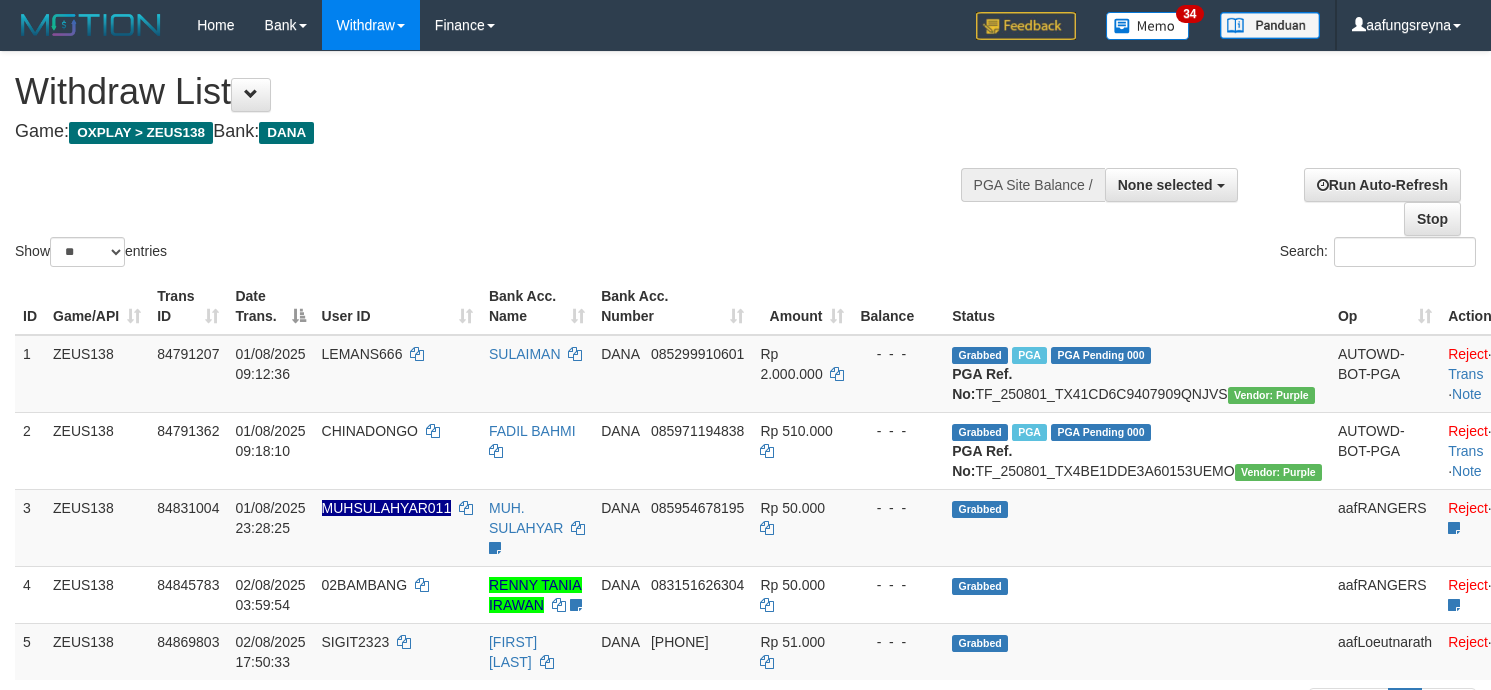select 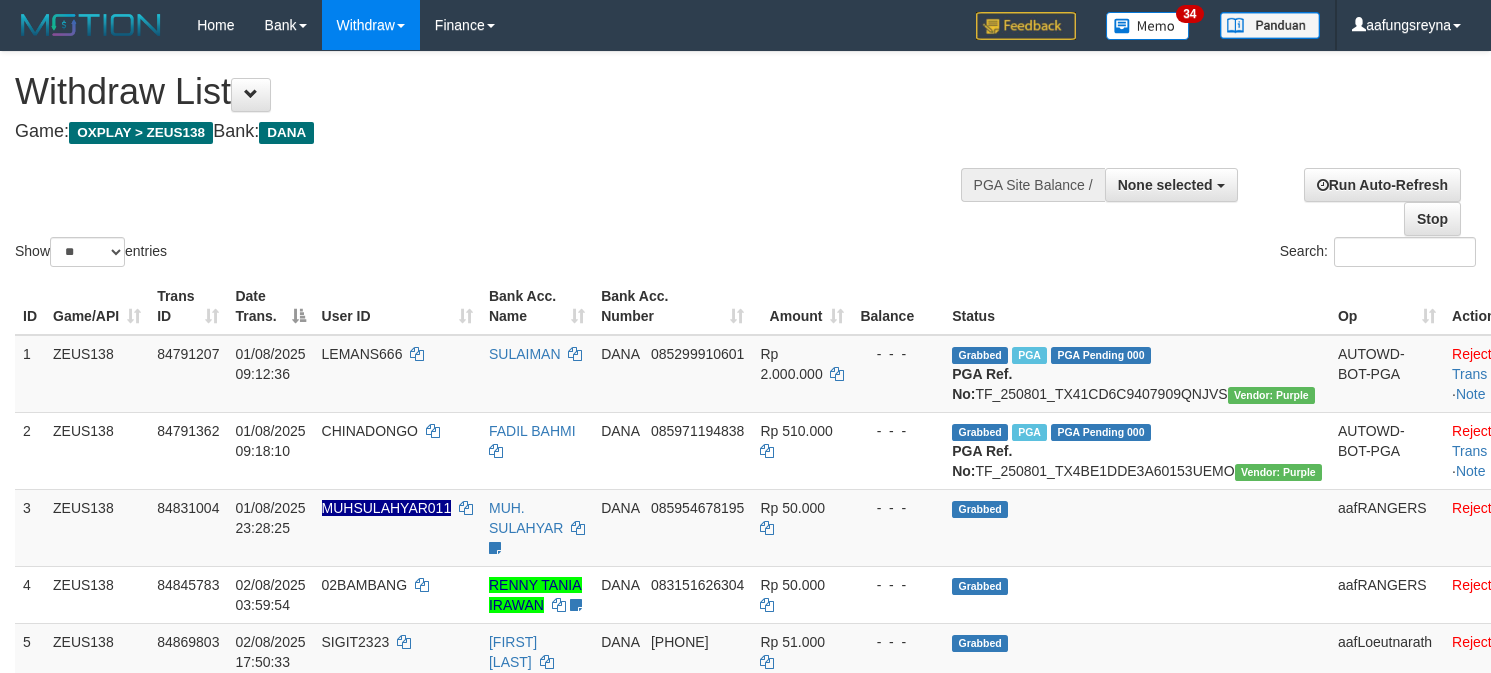 select 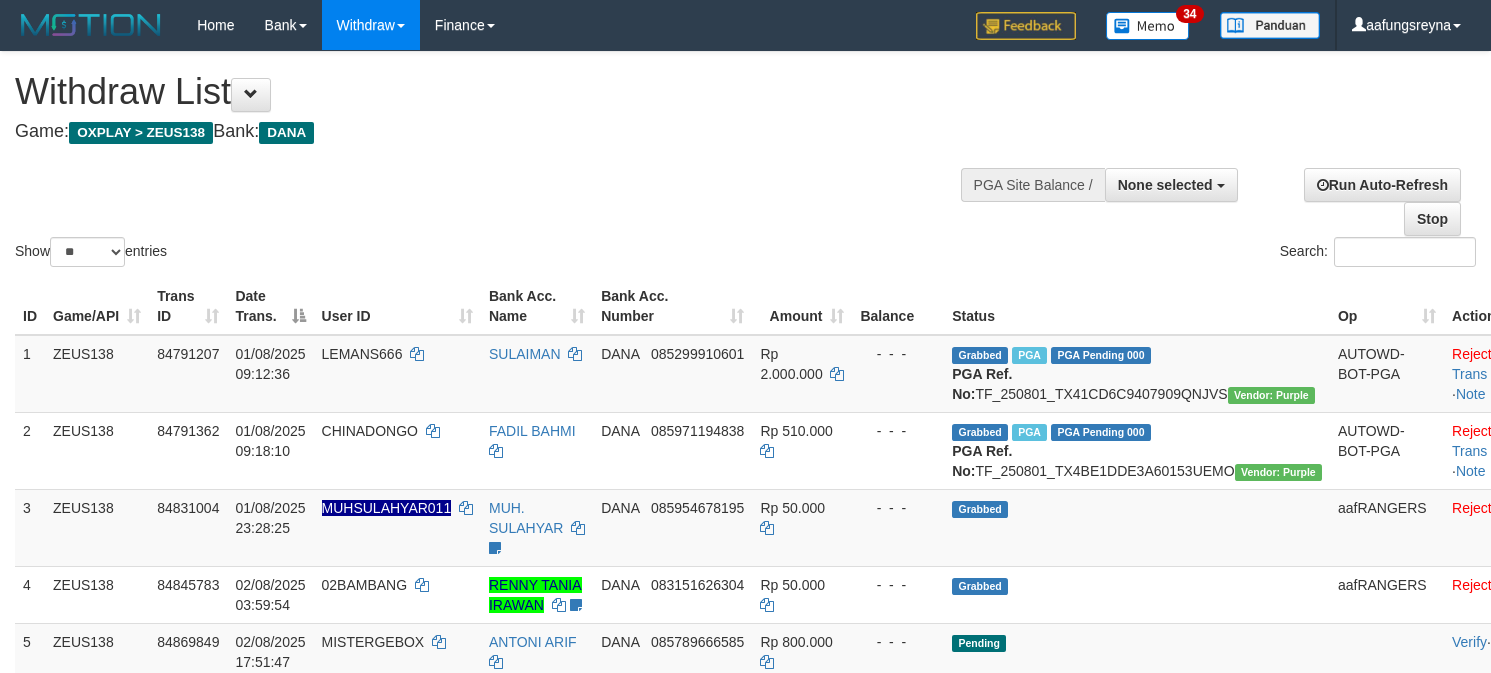select 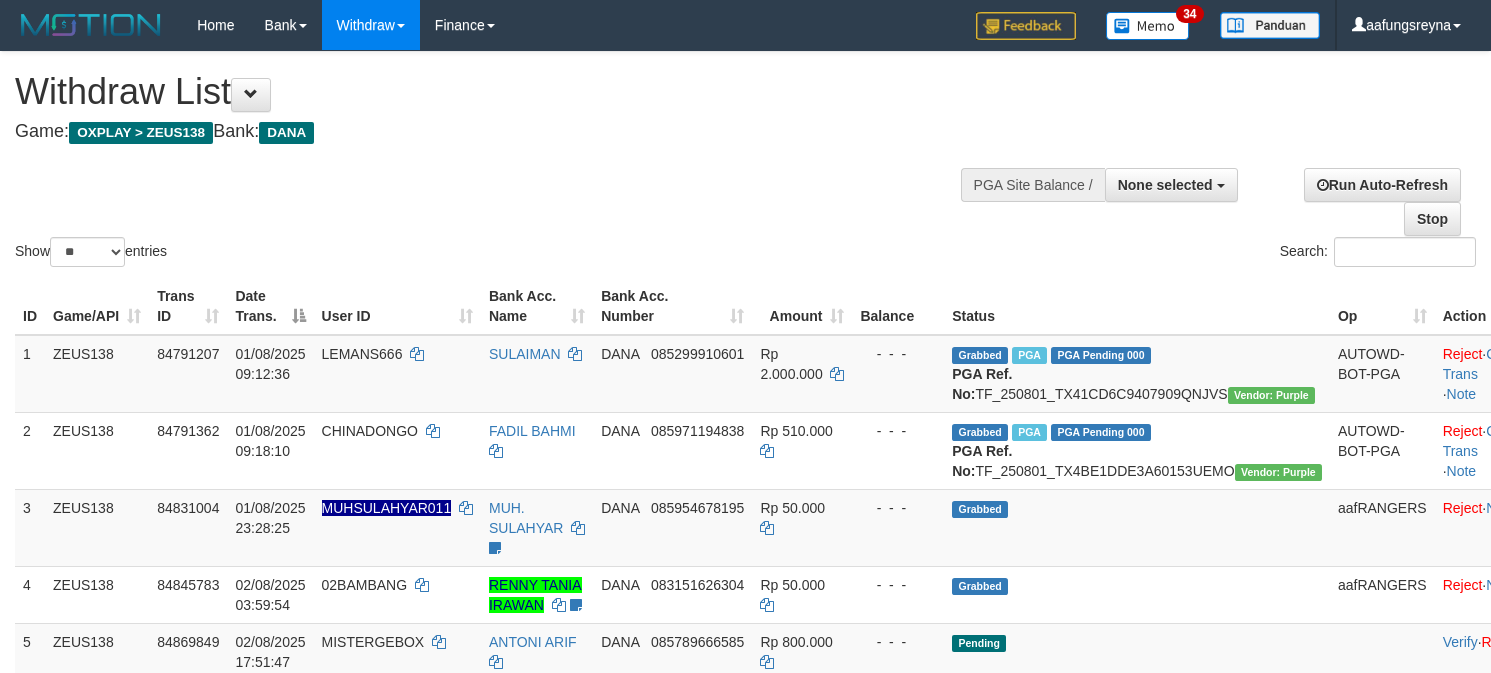 select 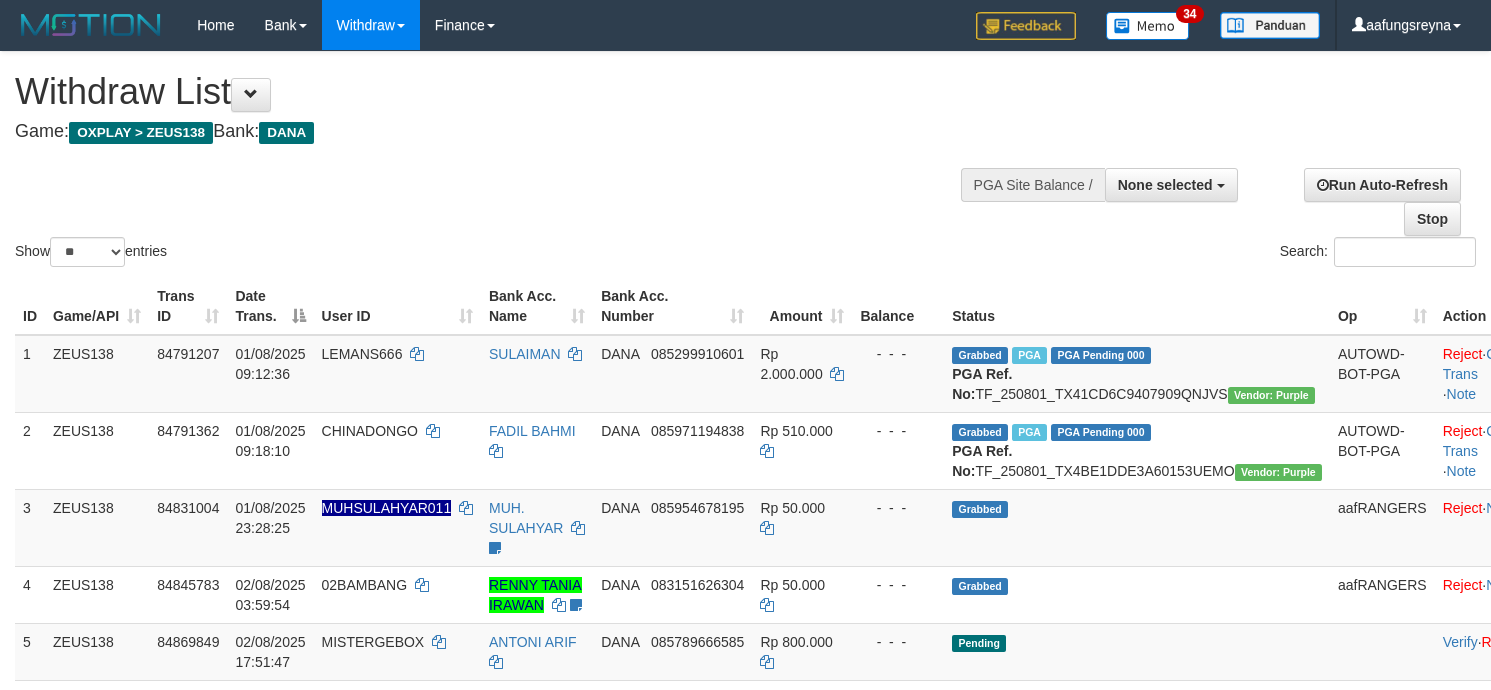select 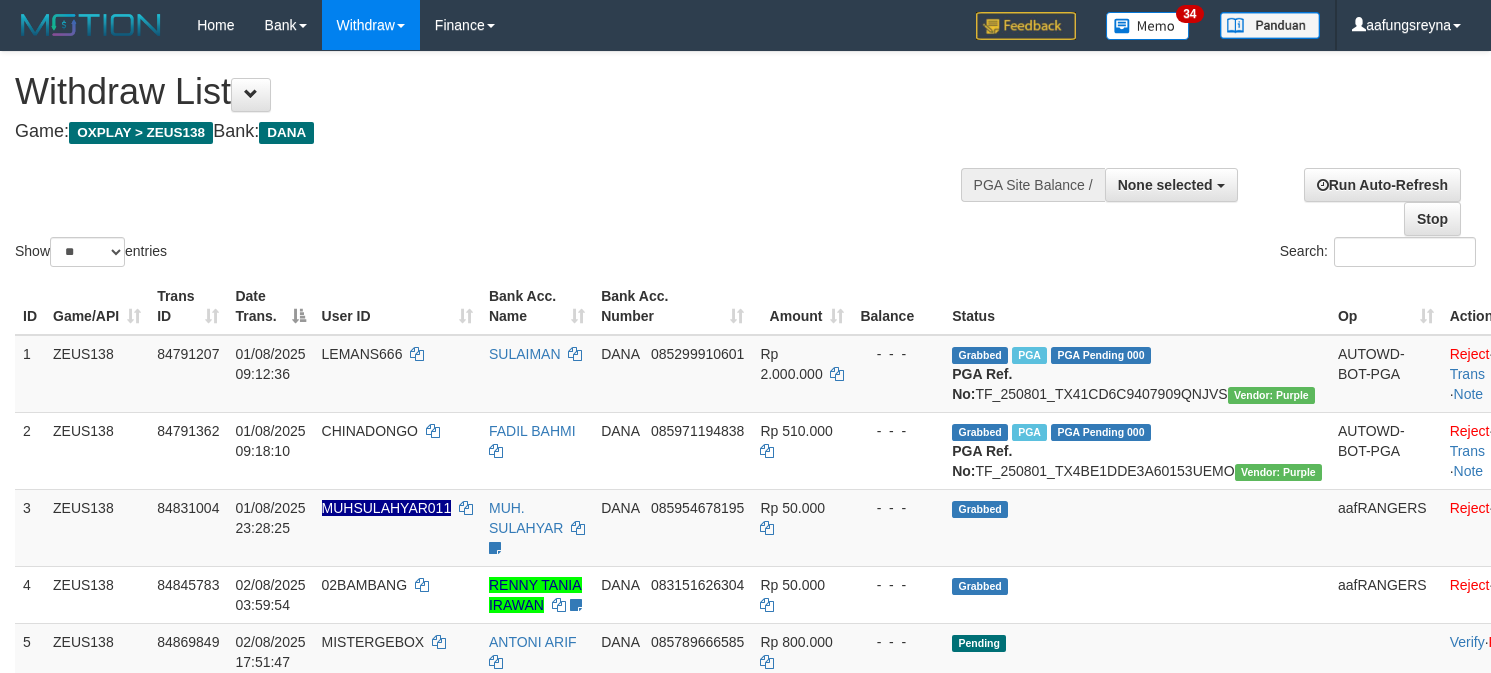 select 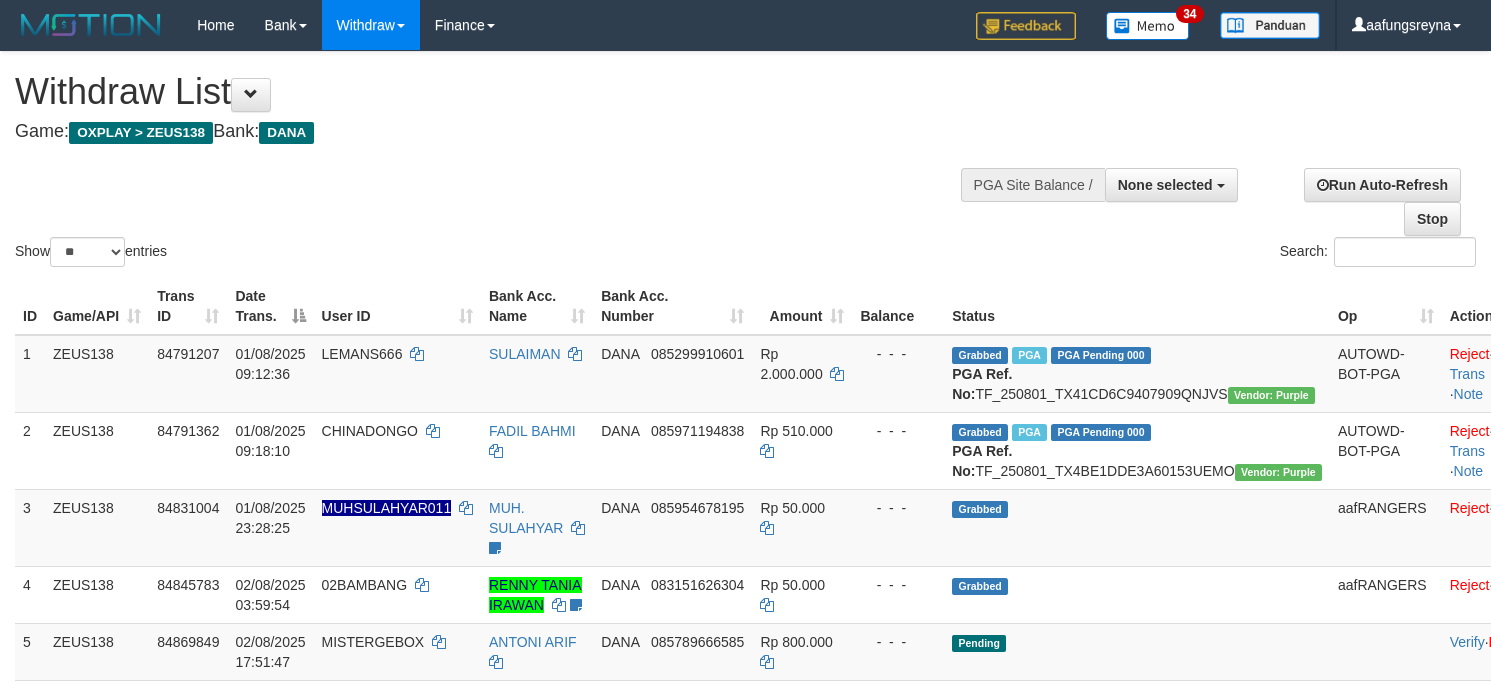 select 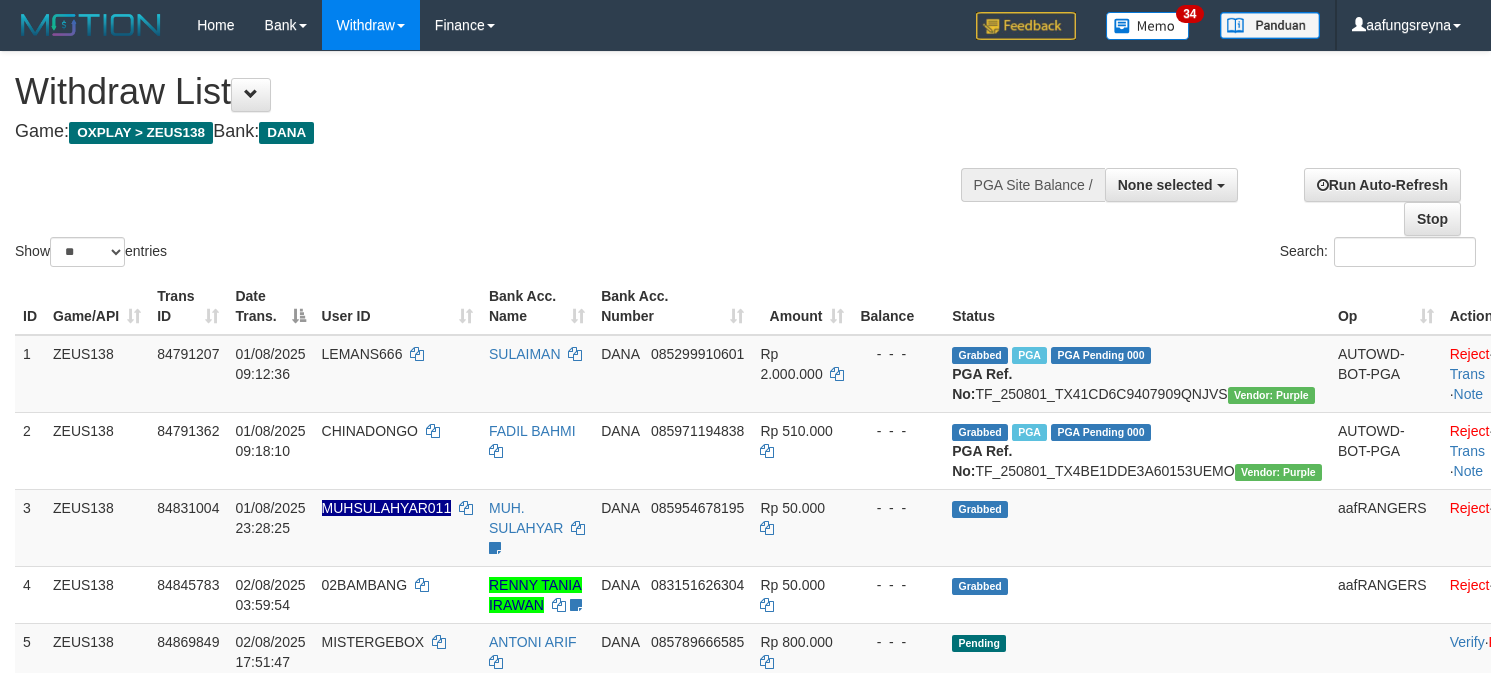 select 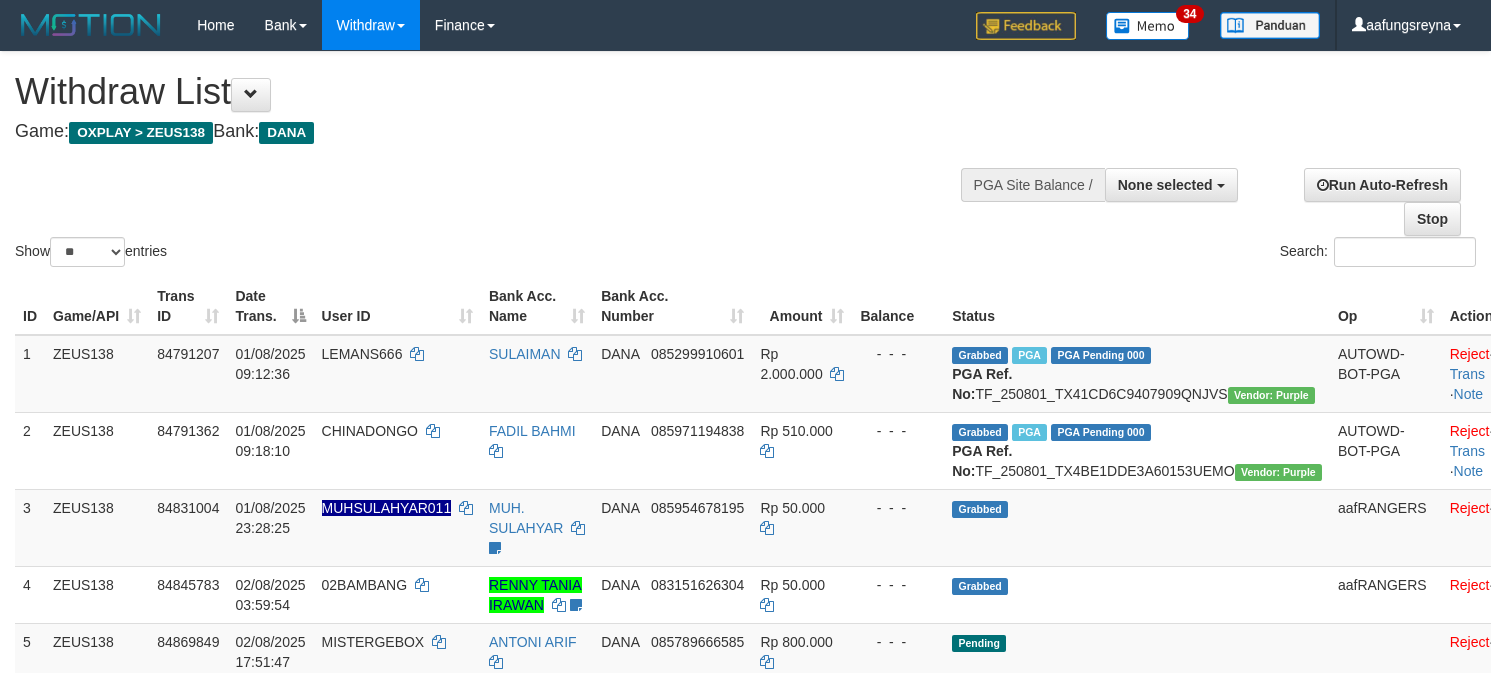 select 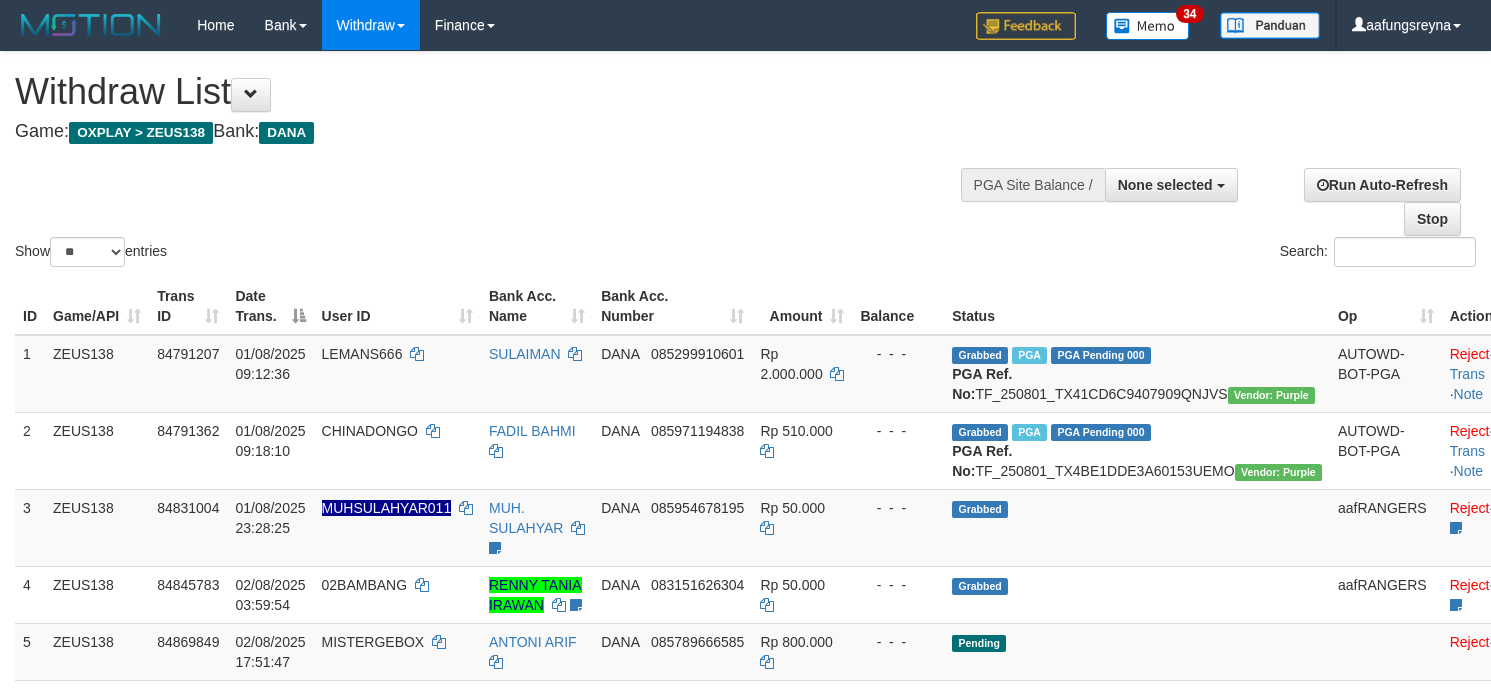 select 